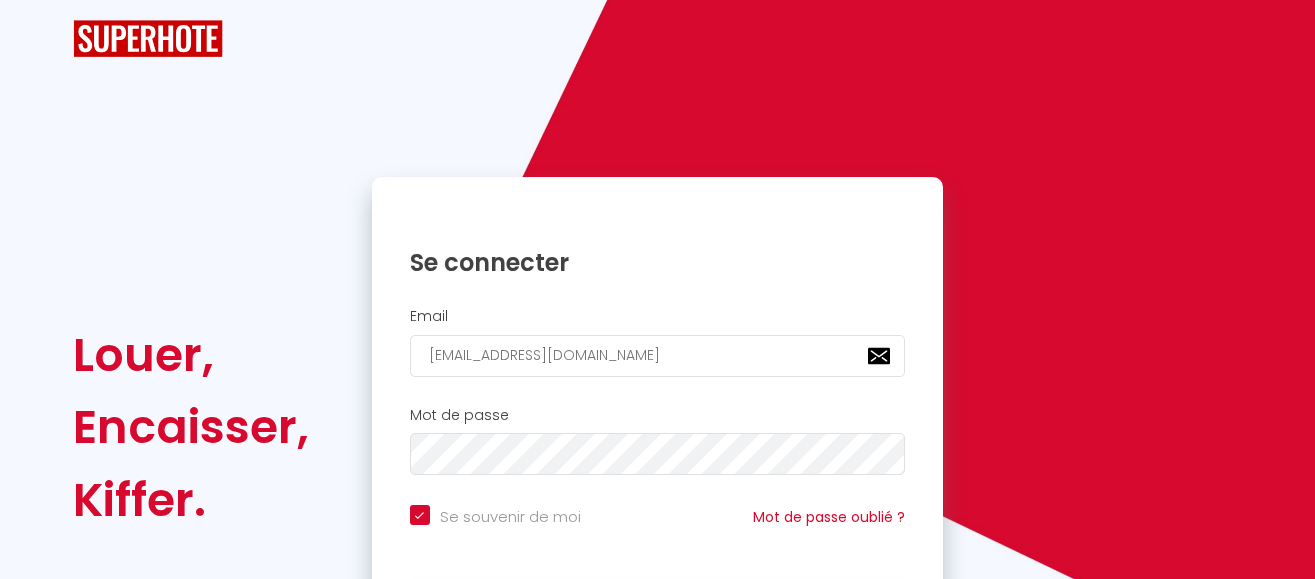 scroll, scrollTop: 0, scrollLeft: 0, axis: both 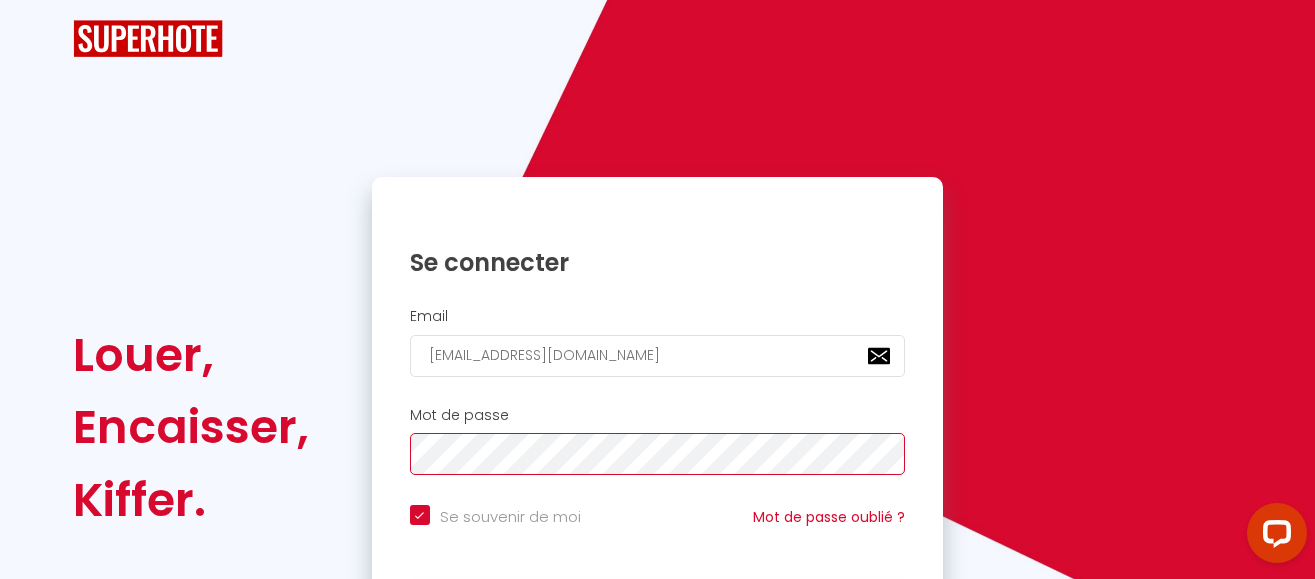 click on "Se connecter" at bounding box center (658, 614) 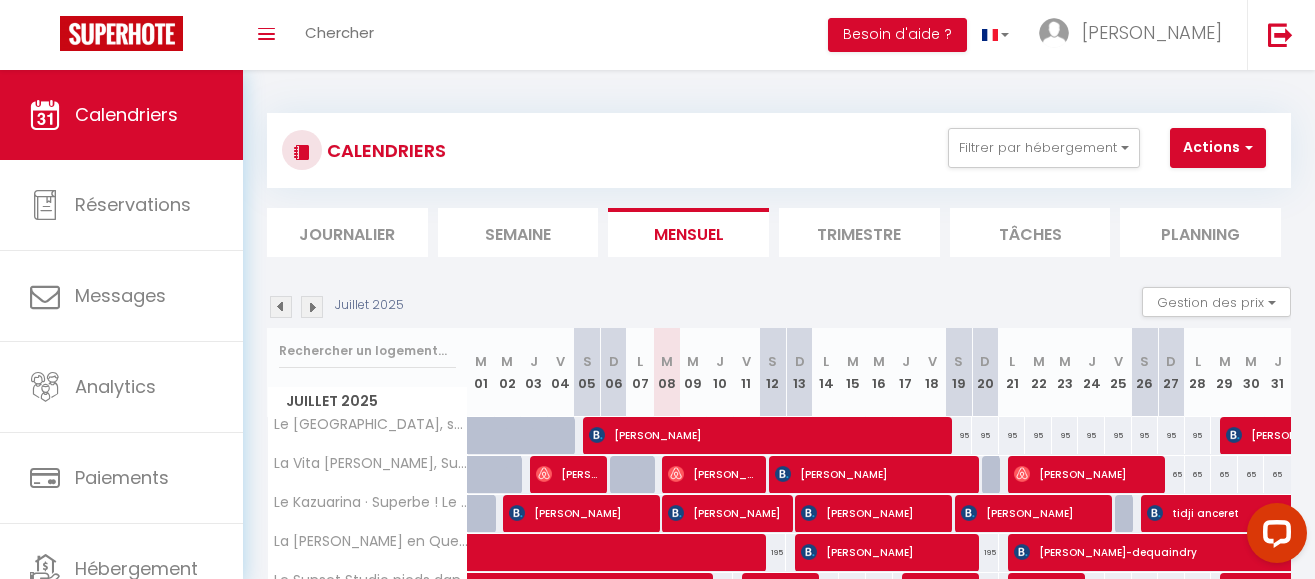 click on "CALENDRIERS
Filtrer par hébergement
Tous       Le Jardin de Corail, splendide F1 à 2 pas du lagon     La Vita Bella, Superbe T2 à [GEOGRAPHIC_DATA] - l'Eperon     Le Kazuarina · Superbe ! Le Kazuarina, beau F3 à 50m du lagon     La [PERSON_NAME] en Queue, Superbe Villa avec Piscine chauffée et jacuzzi     Le Sunset Studio pieds dans l'eau!     Maison Divon Luxueuse Villa Exotique face à l'Océan avec piscine chauffée     La Fleur de Sel, Très bel Apt [MEDICAL_DATA]    Effacer   Sauvegarder
Actions
Nouvelle réservation   Exporter les réservations   Importer les réservations
Journalier
[GEOGRAPHIC_DATA]
Mensuel
Trimestre
Tâches
Planning
Juillet 2025       Nb Nuits minimum   Règles" at bounding box center (779, 421) 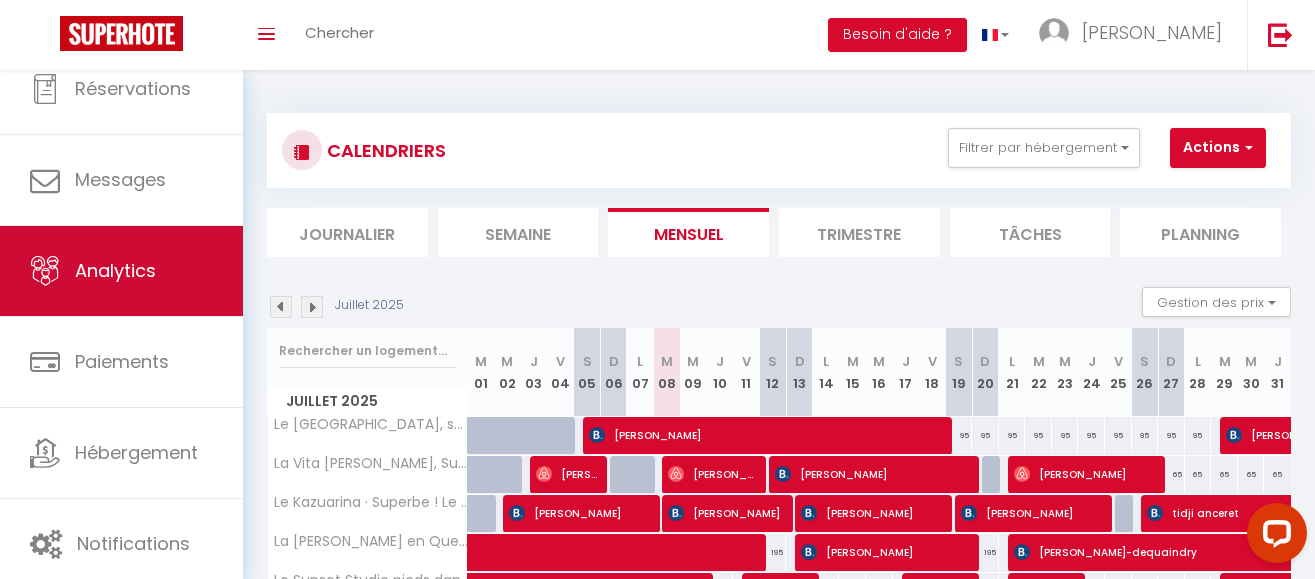 scroll, scrollTop: 128, scrollLeft: 0, axis: vertical 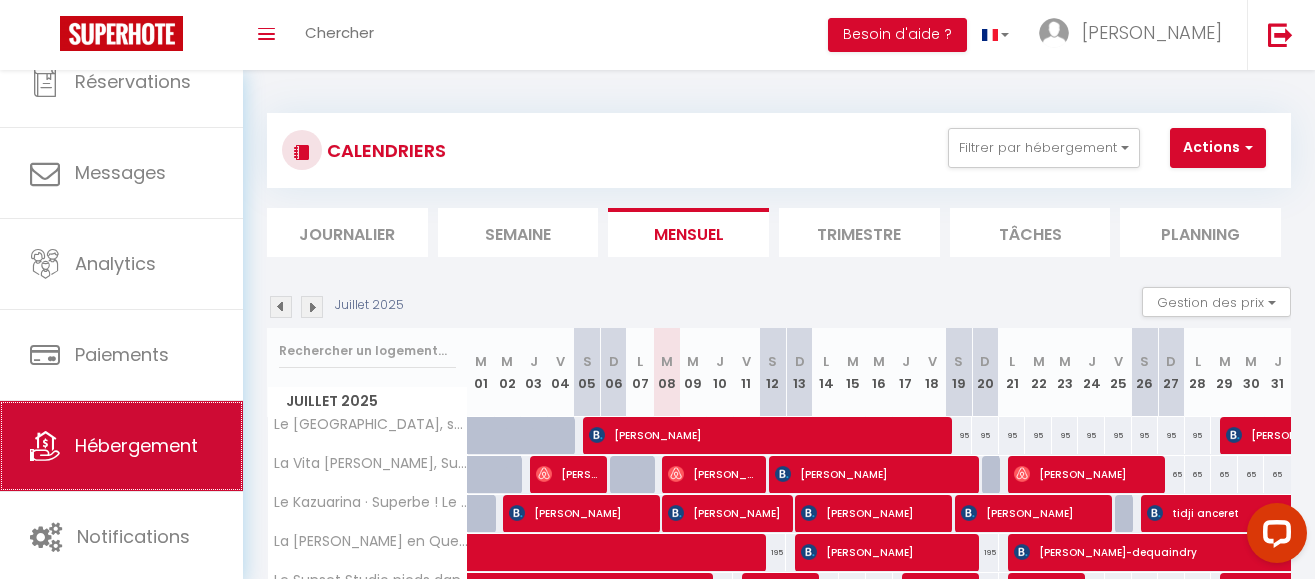 click on "Hébergement" at bounding box center [136, 445] 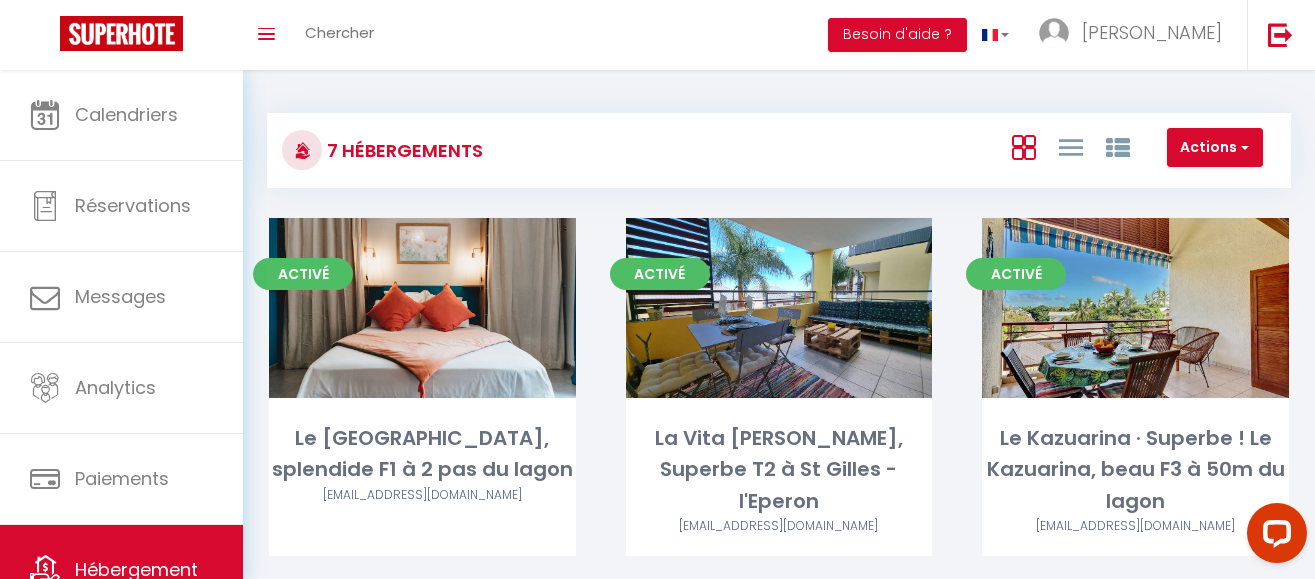 click on "7 Hébergements
Actions
Créer un Hébergement
Nouveau groupe
Initialiser les appartements
Nouveau groupe
×   Nom de groupe     Hébergement     Le [GEOGRAPHIC_DATA], splendide F1 à 2 pas du lagon   La Vita Bella, Superbe T2 à [GEOGRAPHIC_DATA] - l'Eperon   Le Kazuarina · Superbe ! Le Kazuarina, beau F3 à 50m du lagon   La [PERSON_NAME] en Queue, Superbe Villa avec Piscine chauffée et jacuzzi   Le Sunset Studio pieds dans l'eau!   Maison Divon Luxueuse Villa Exotique face à l'Océan avec piscine chauffée   La Fleur de Sel, Très bel Apt [MEDICAL_DATA]
Annuler
Enregistrer" at bounding box center (779, 141) 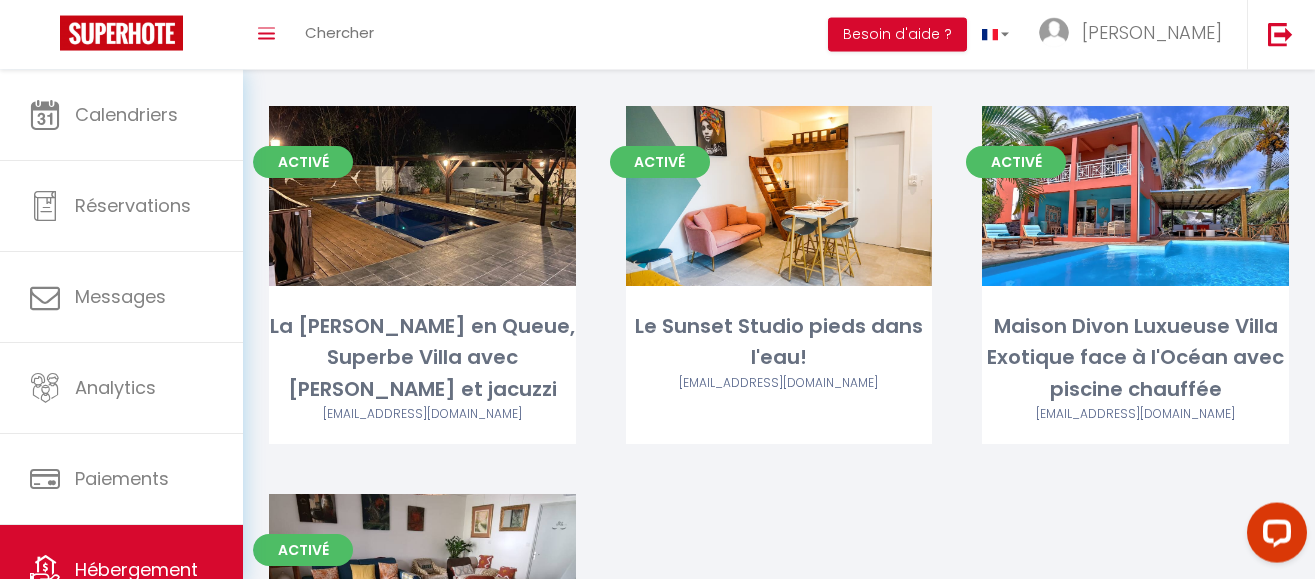 scroll, scrollTop: 510, scrollLeft: 0, axis: vertical 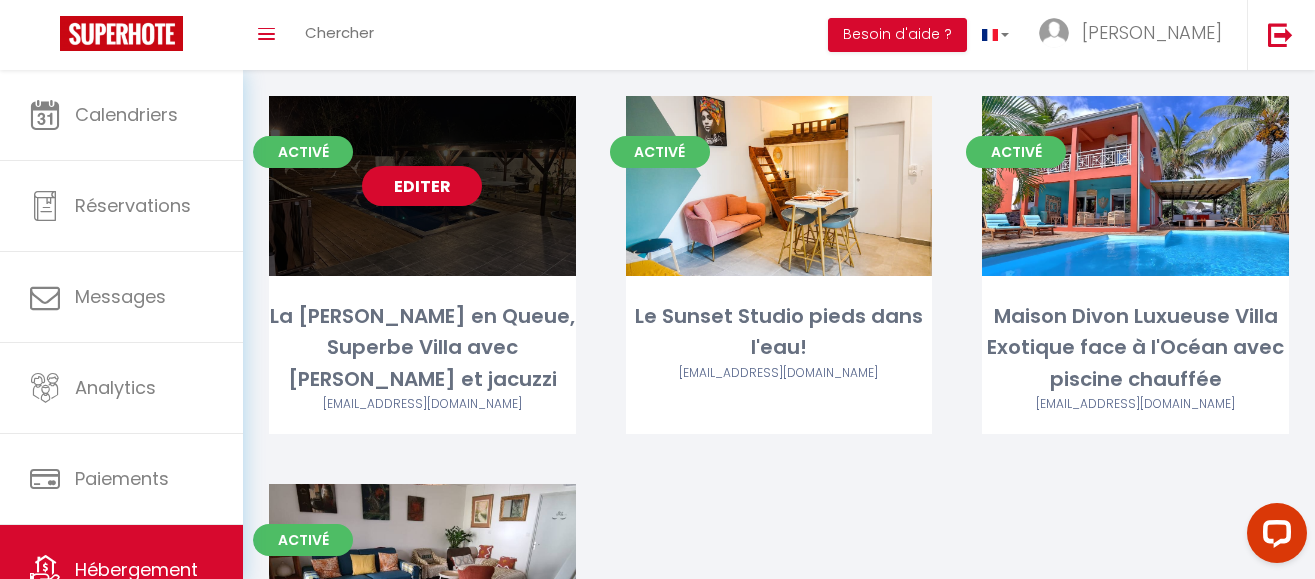 click on "Editer" at bounding box center (422, 186) 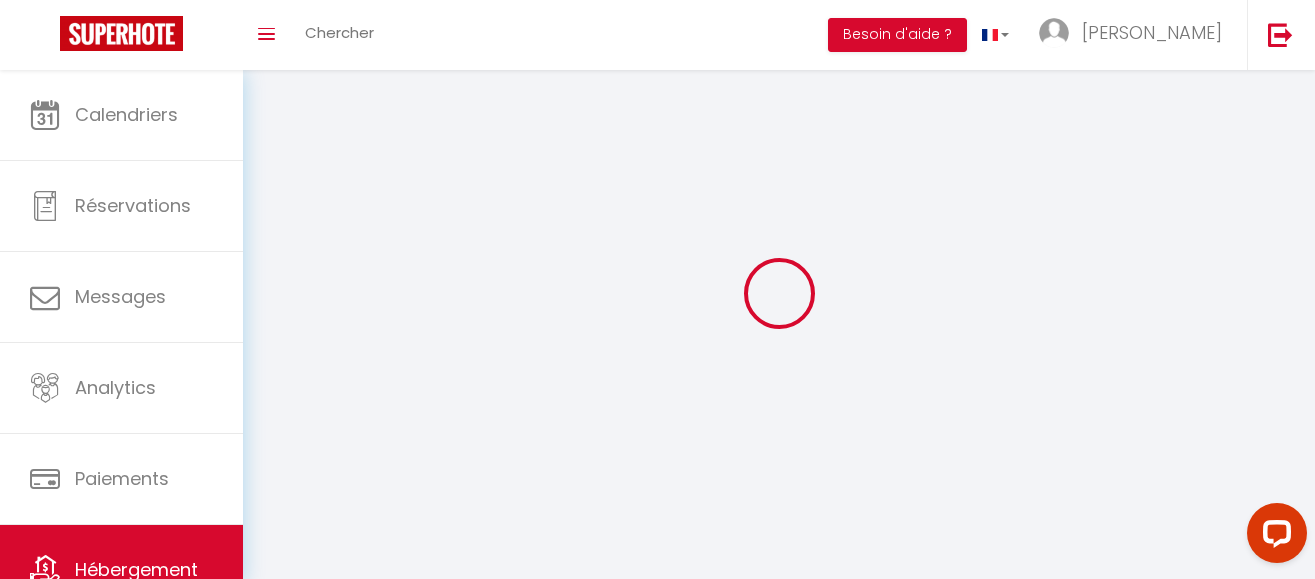 select on "1" 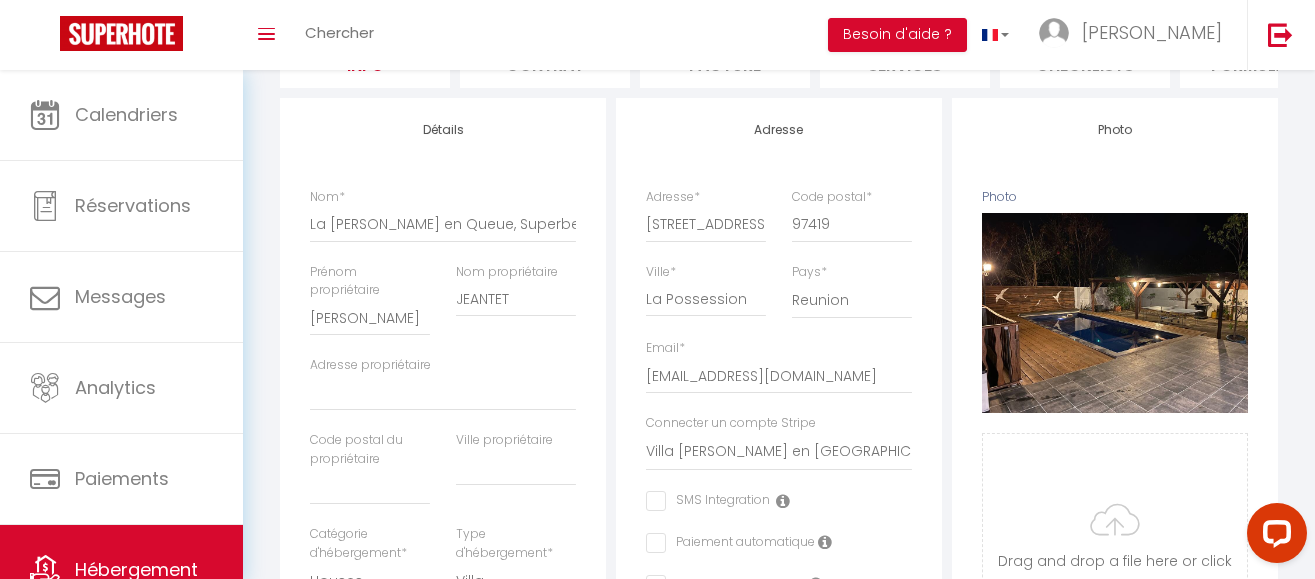 scroll, scrollTop: 21, scrollLeft: 0, axis: vertical 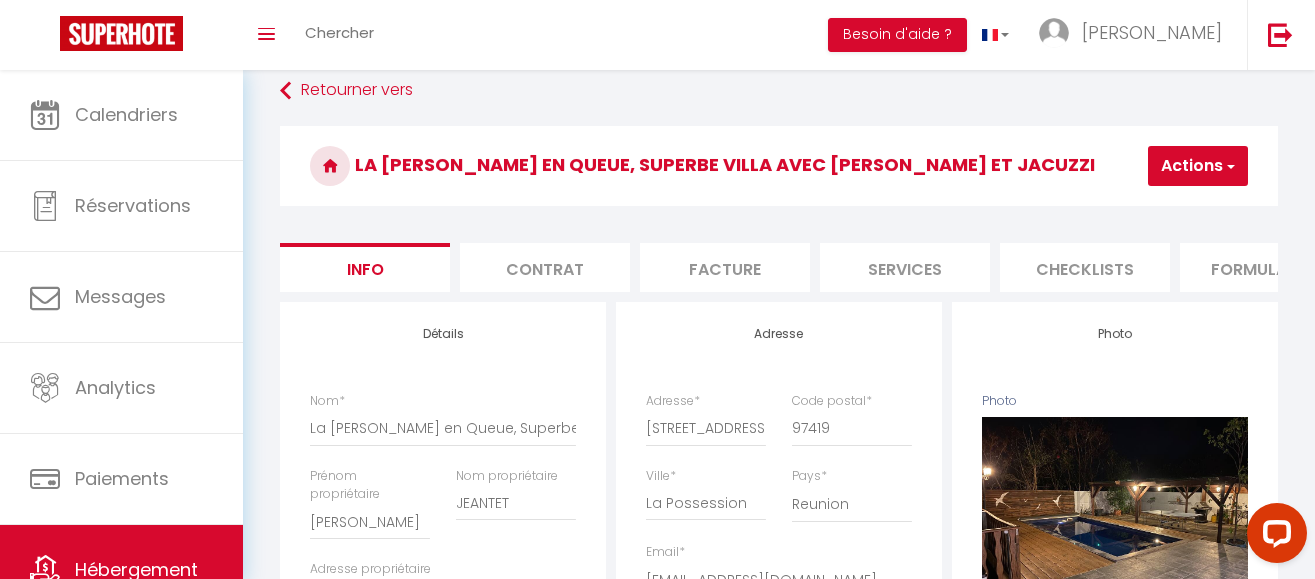 click on "Formulaires" at bounding box center (1265, 267) 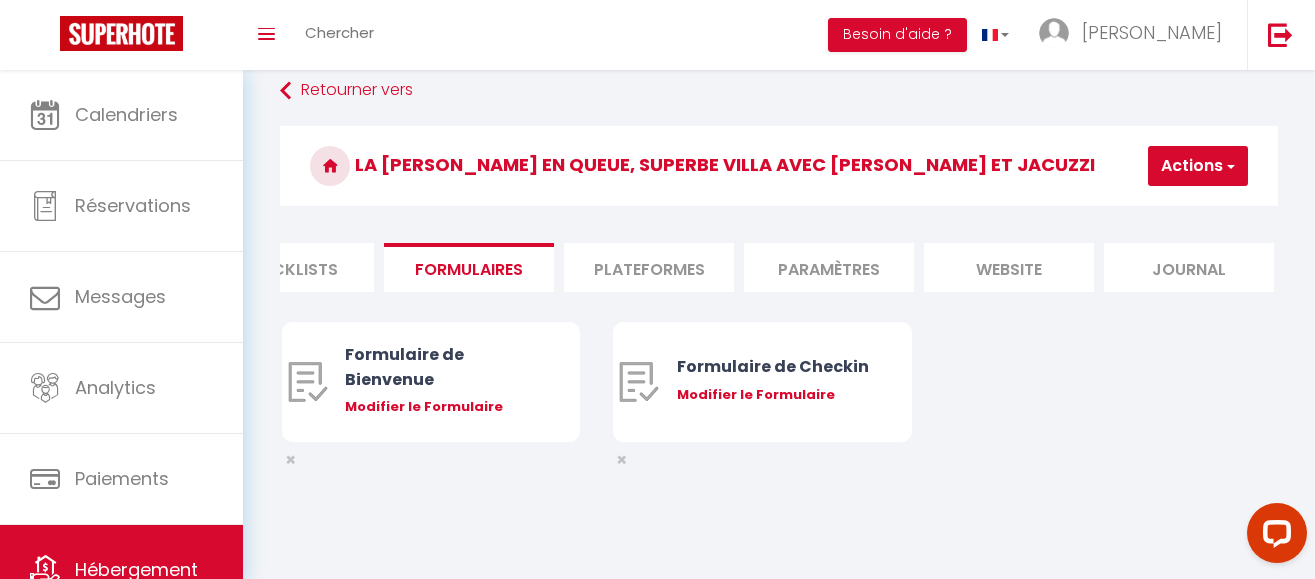 scroll, scrollTop: 0, scrollLeft: 802, axis: horizontal 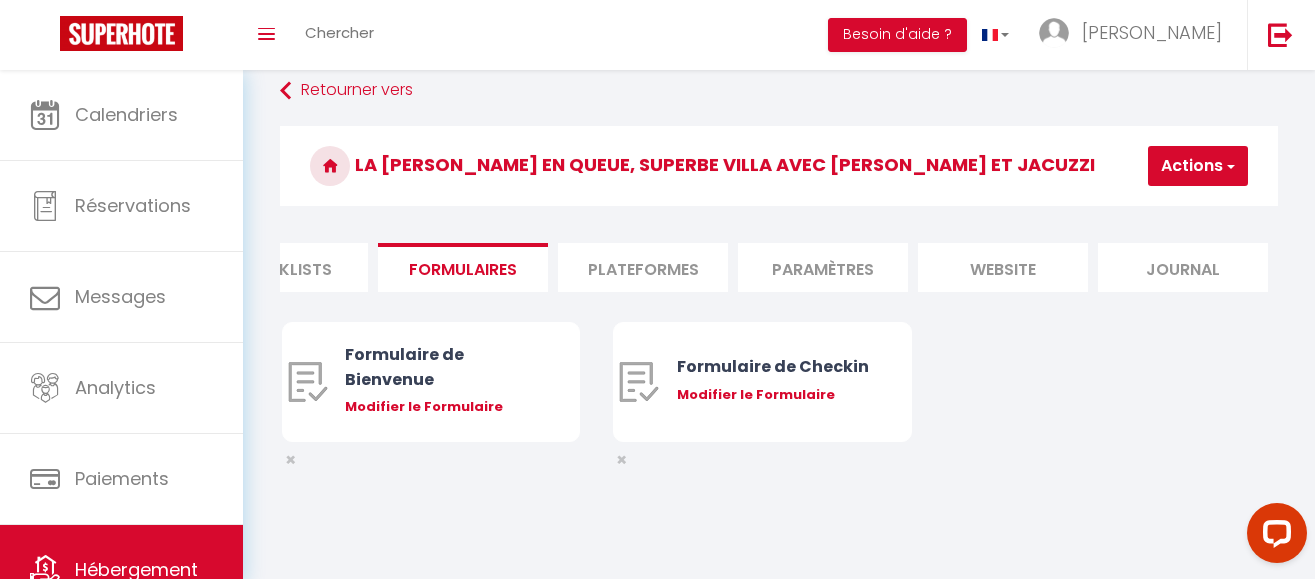 click on "website" at bounding box center [1003, 267] 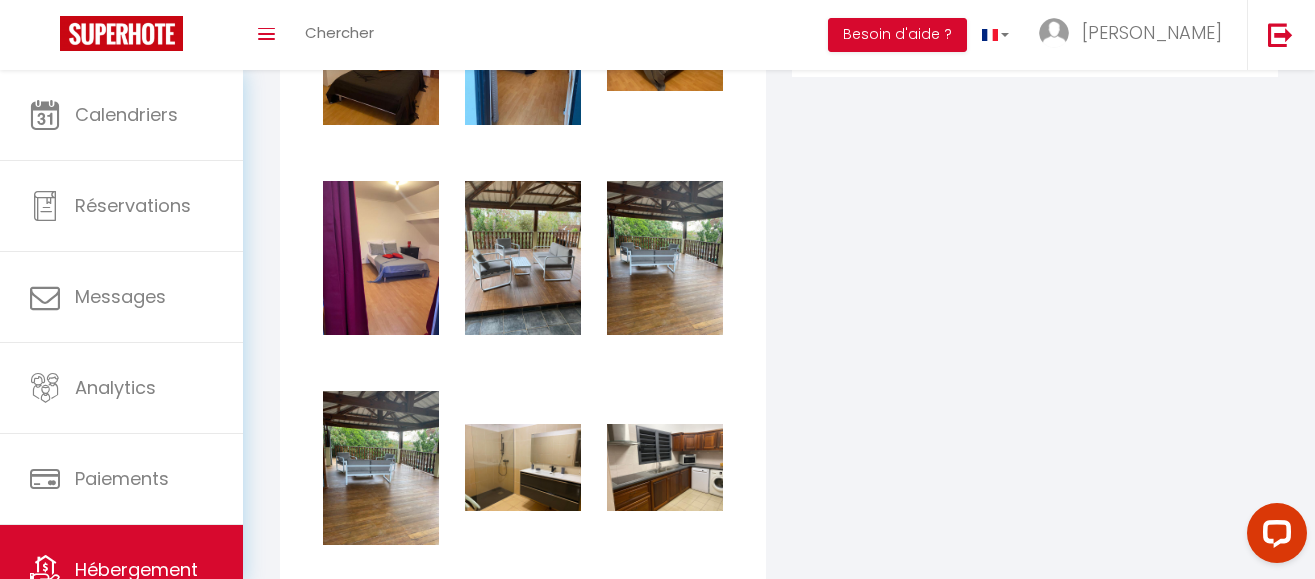 scroll, scrollTop: 2877, scrollLeft: 0, axis: vertical 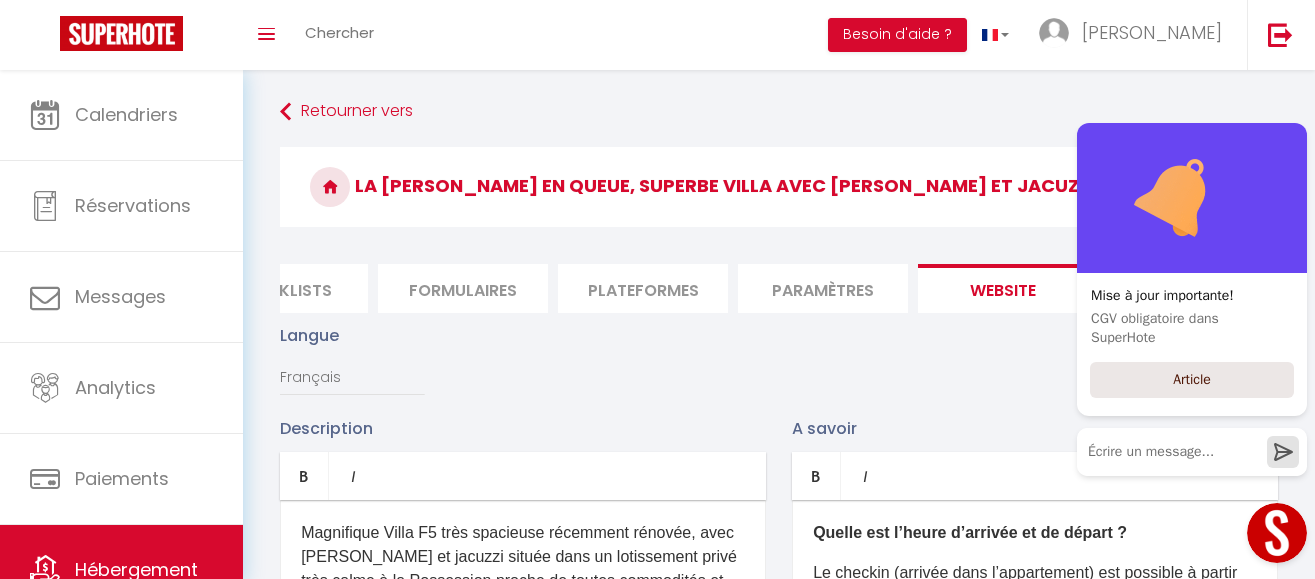 click on "Paramètres" at bounding box center (823, 288) 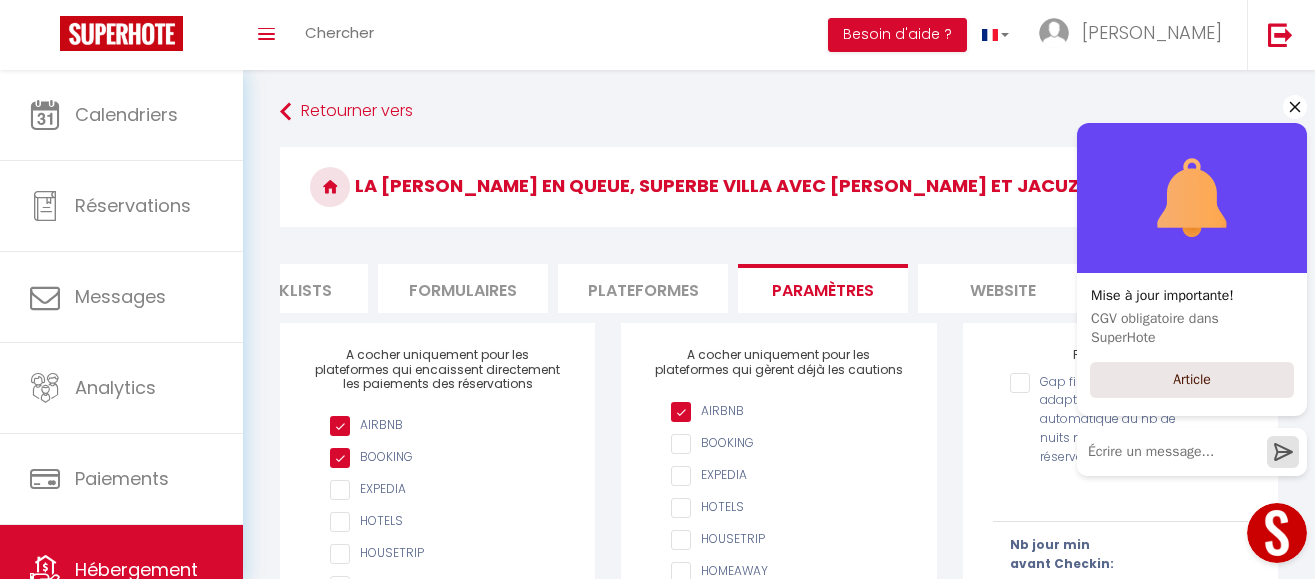 click 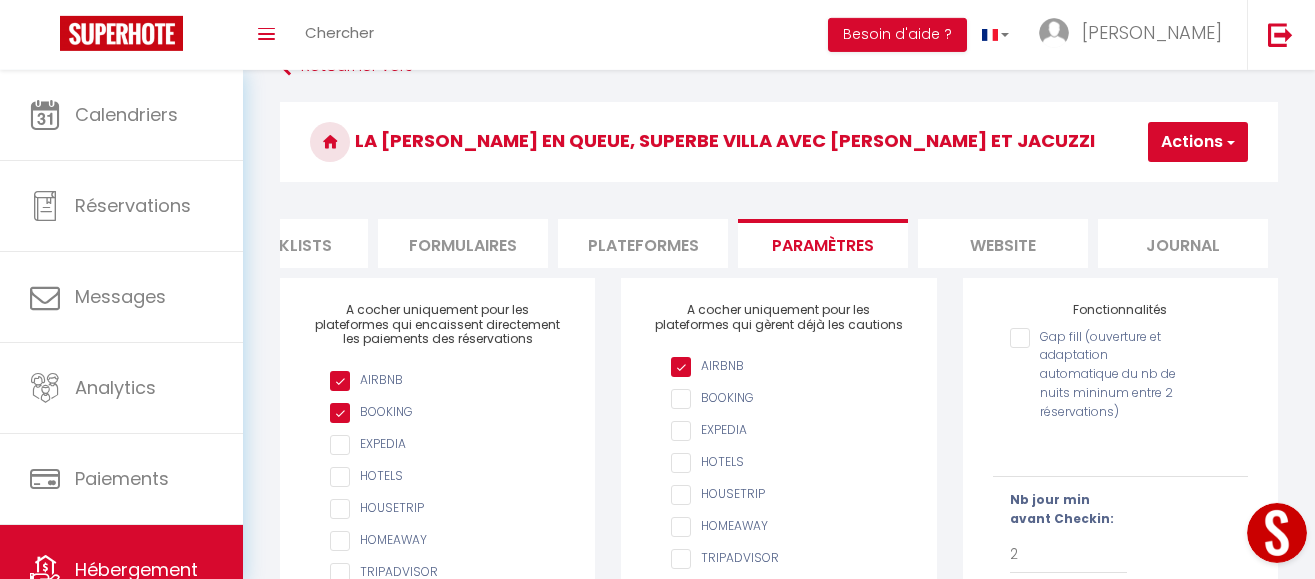 scroll, scrollTop: 0, scrollLeft: 0, axis: both 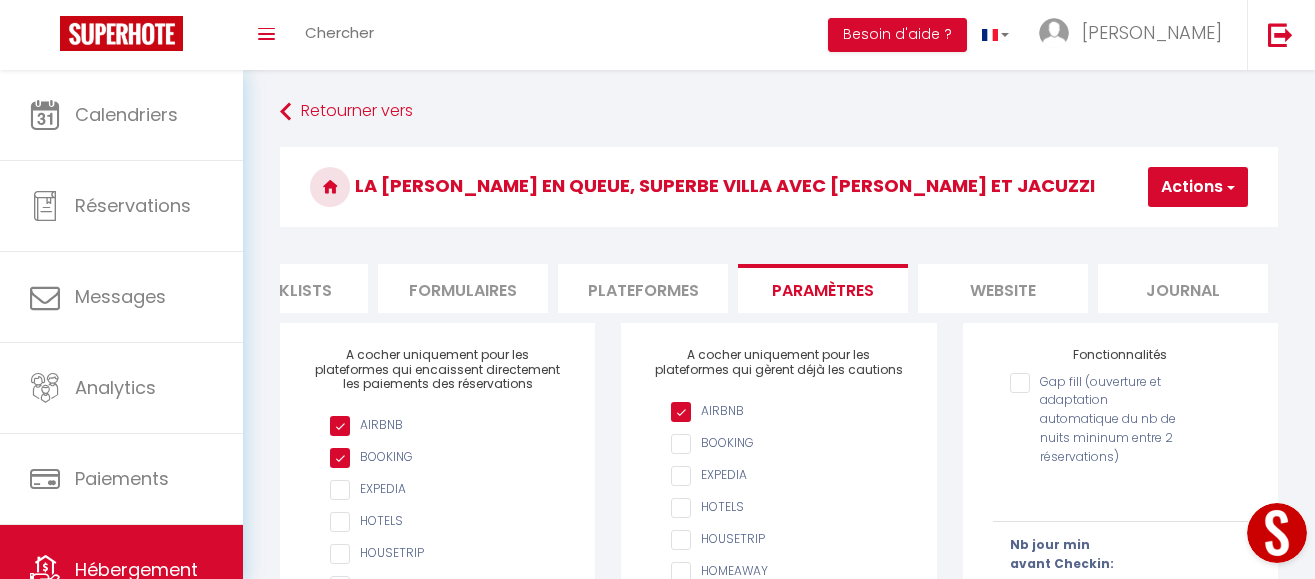 click at bounding box center [1229, 187] 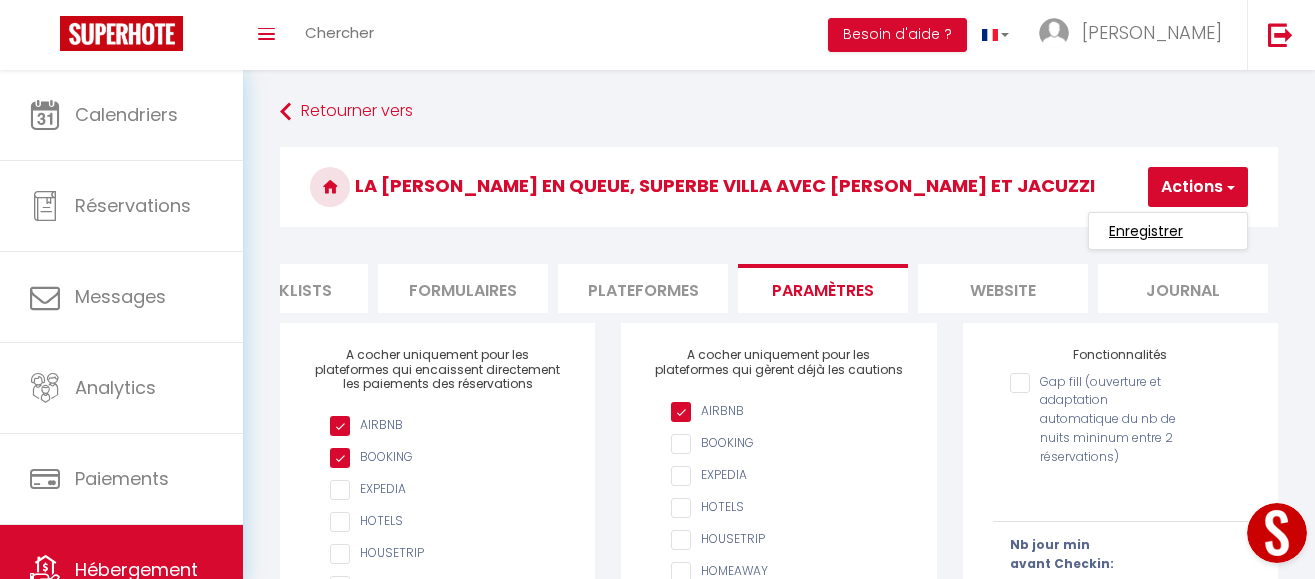 click on "Enregistrer" at bounding box center (1146, 231) 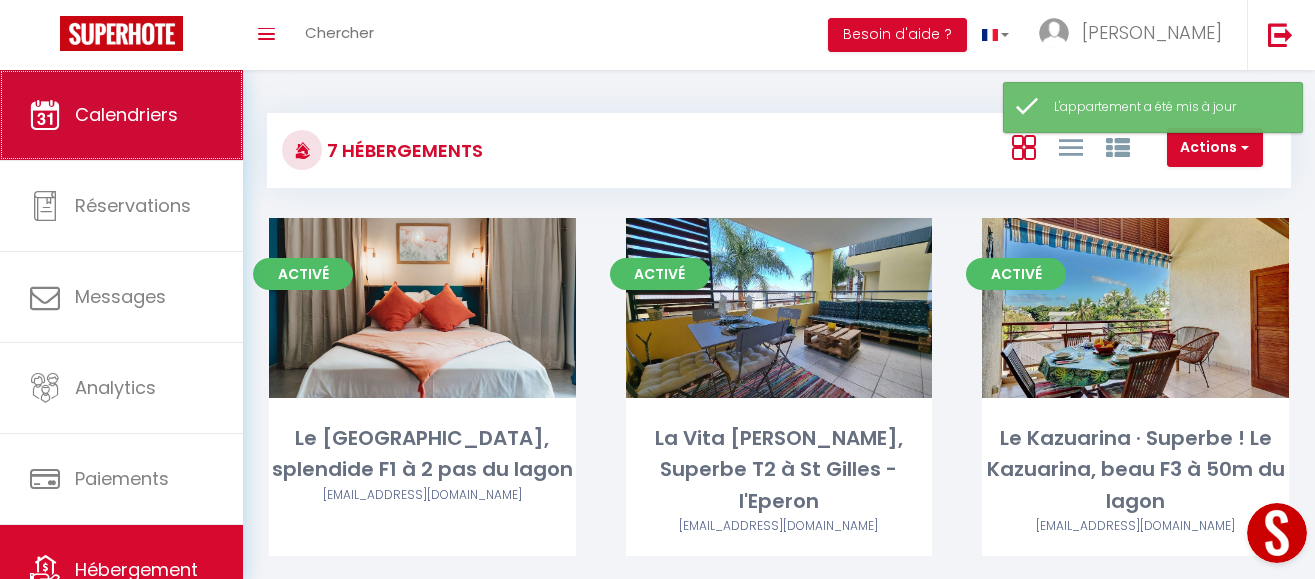 click on "Calendriers" at bounding box center (126, 114) 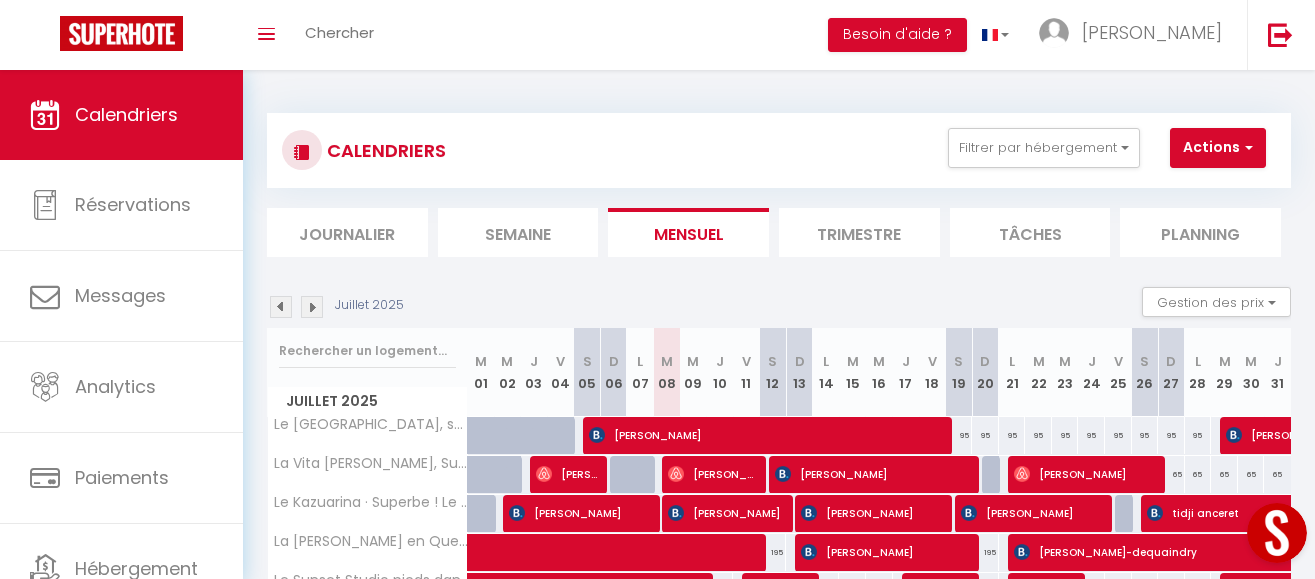 click at bounding box center [312, 307] 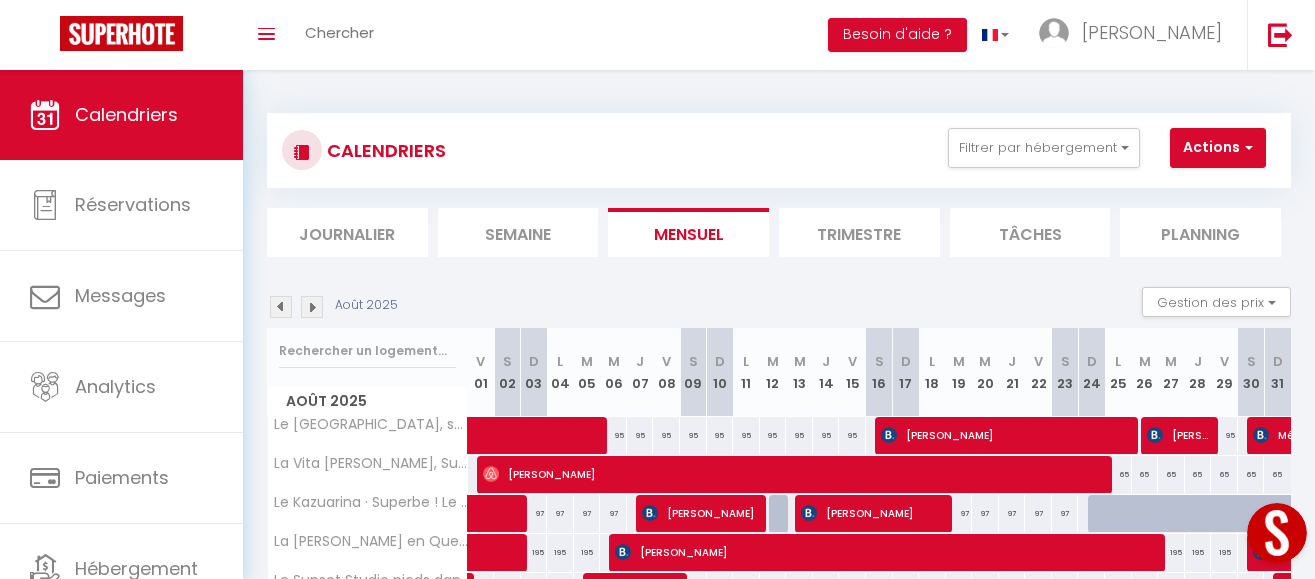 click at bounding box center [312, 307] 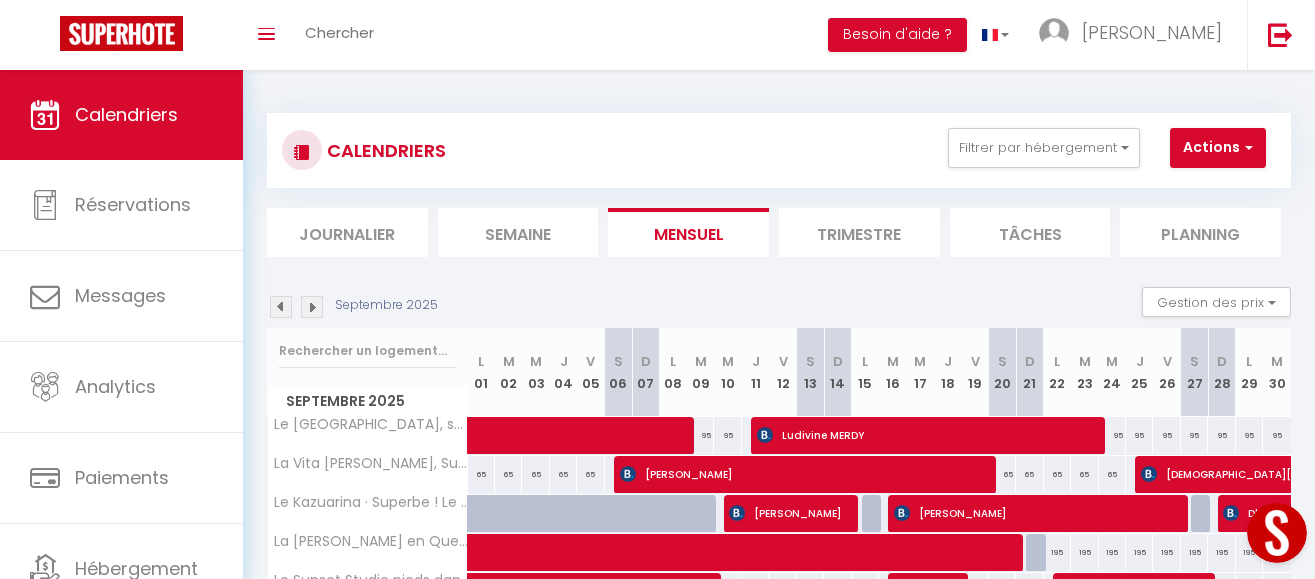 click at bounding box center (312, 307) 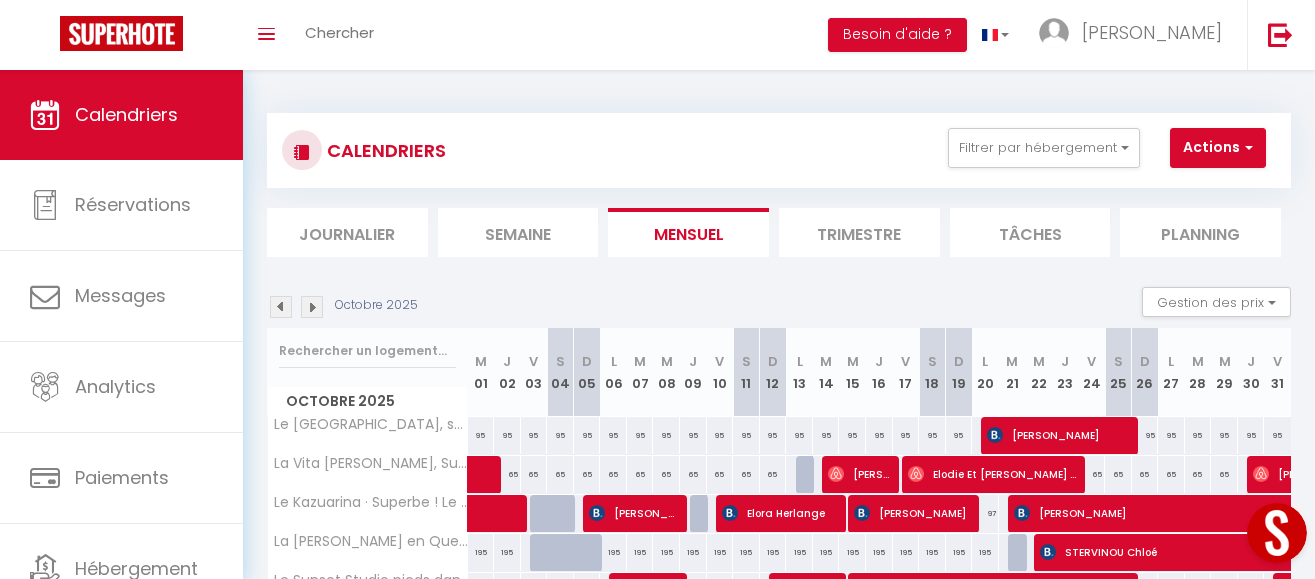 click at bounding box center (312, 307) 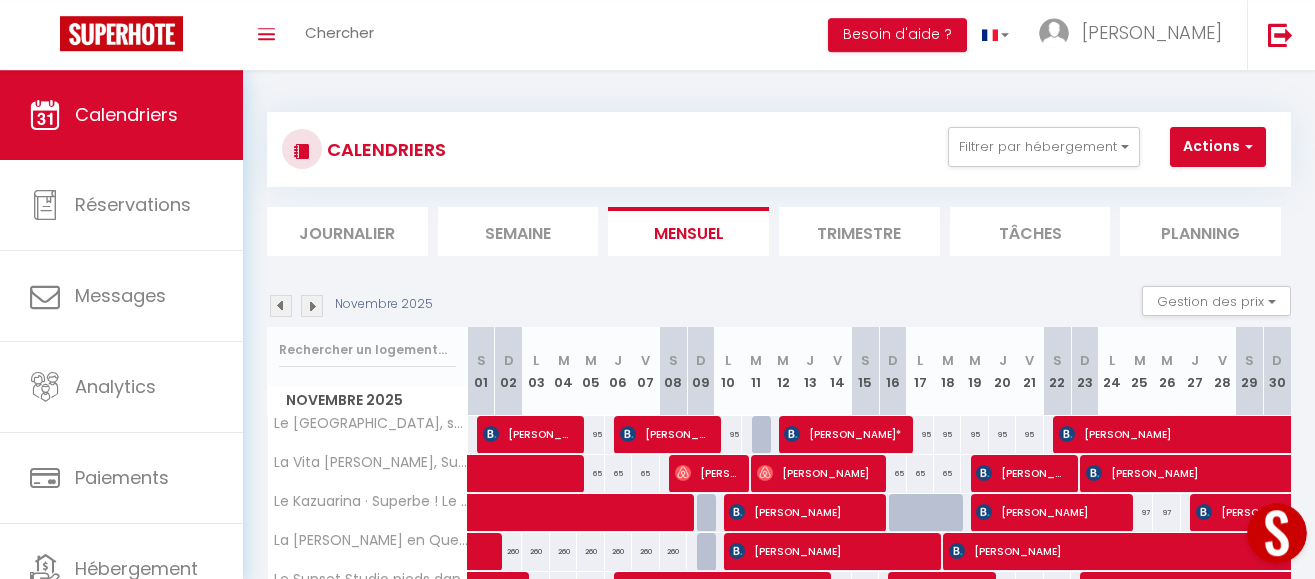 scroll, scrollTop: 0, scrollLeft: 0, axis: both 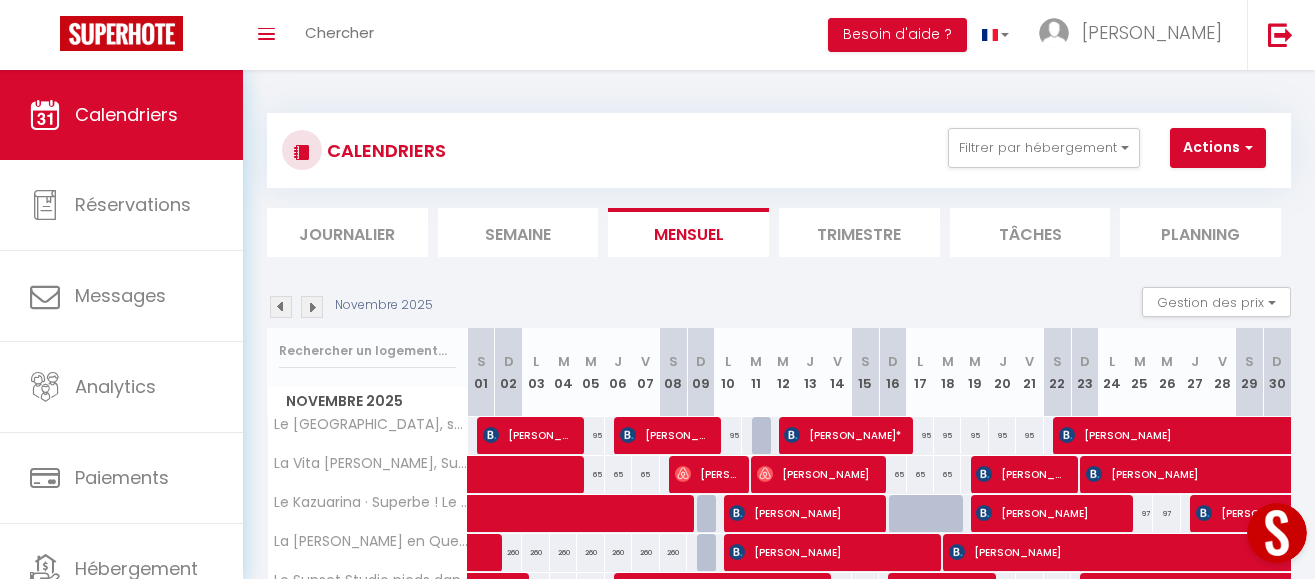 click at bounding box center (281, 307) 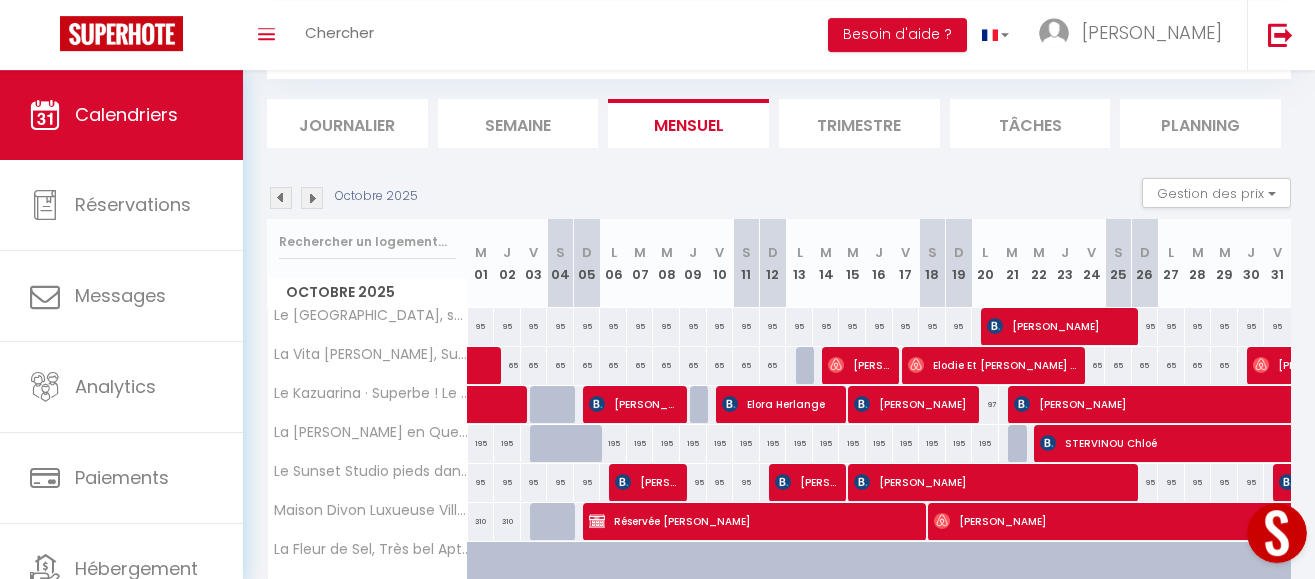 scroll, scrollTop: 193, scrollLeft: 0, axis: vertical 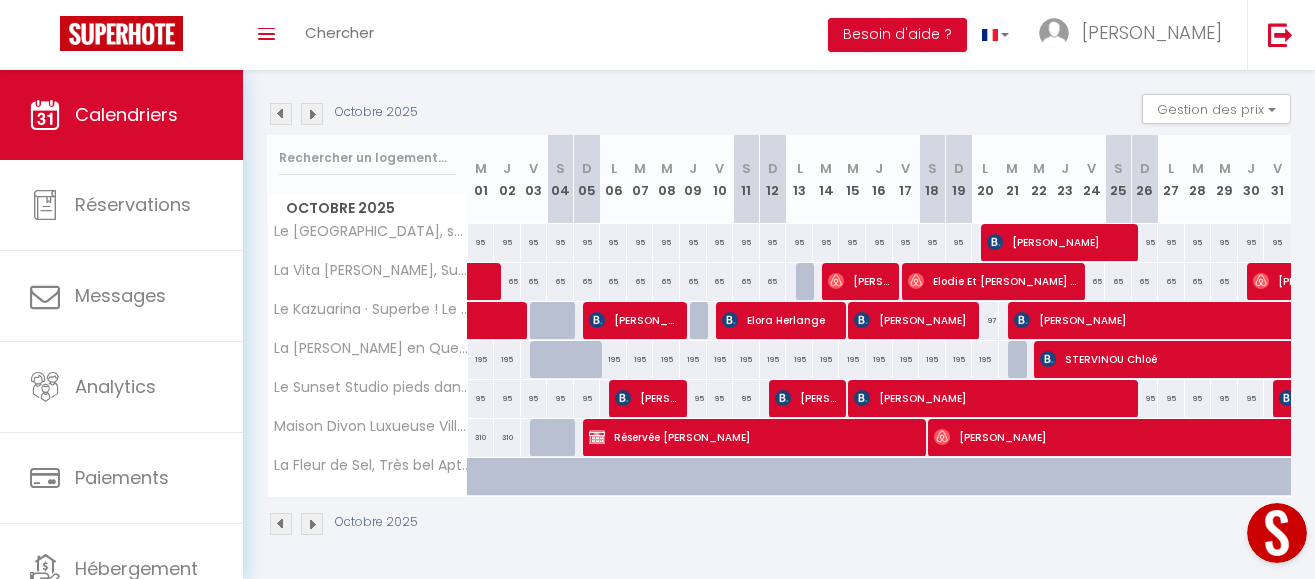 click at bounding box center [1048, 359] 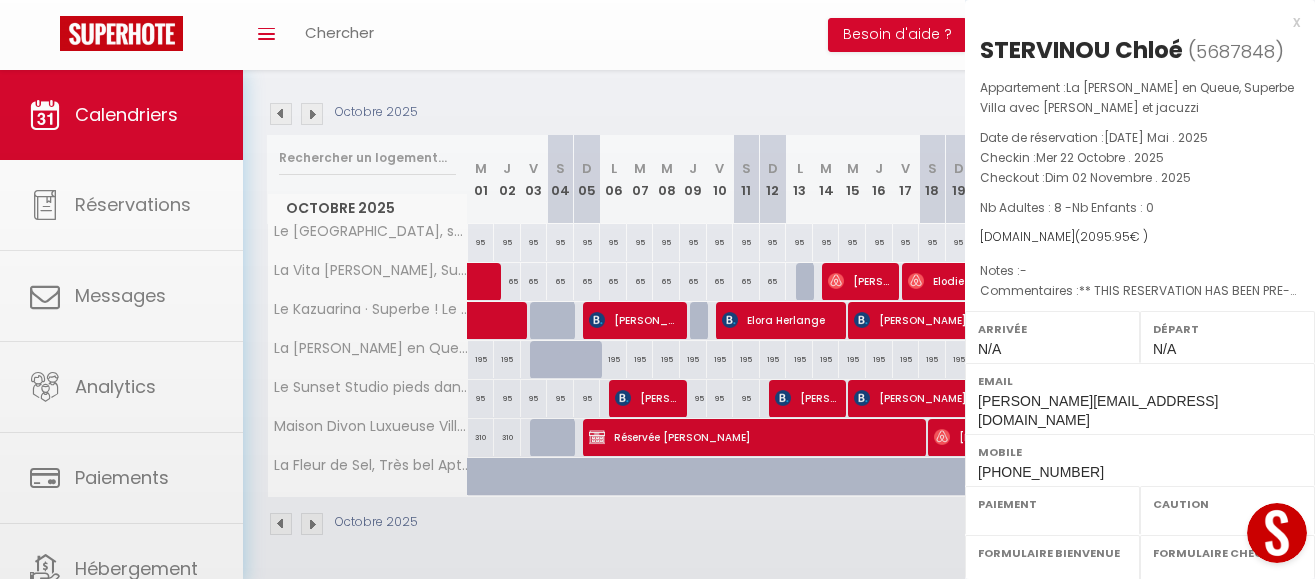 select on "OK" 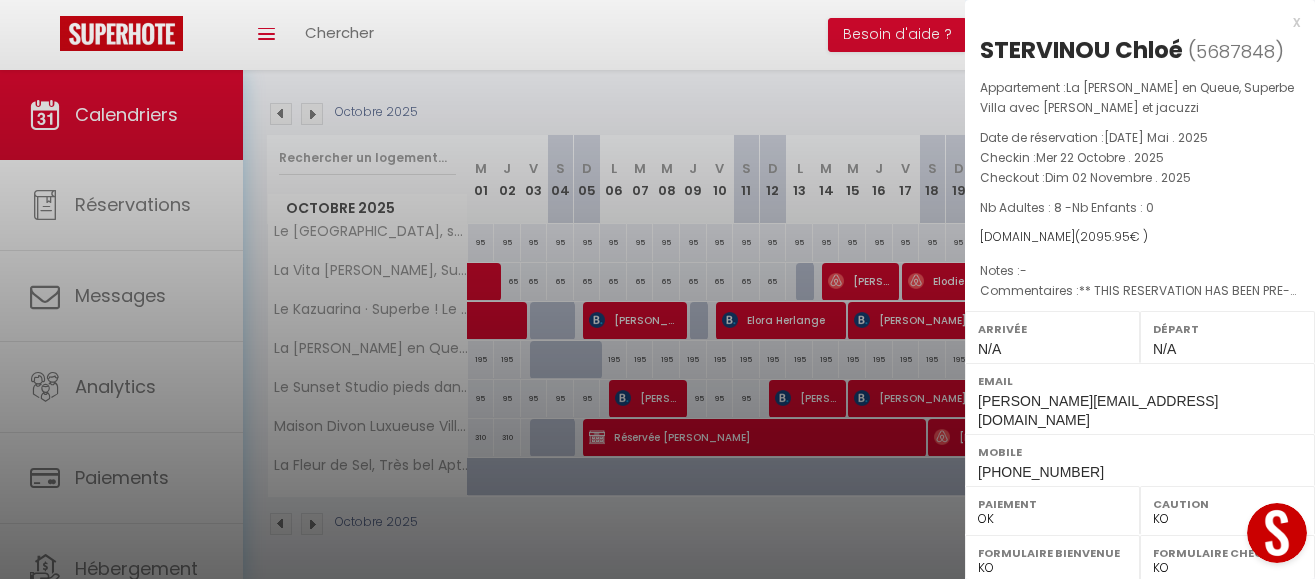 click at bounding box center [657, 289] 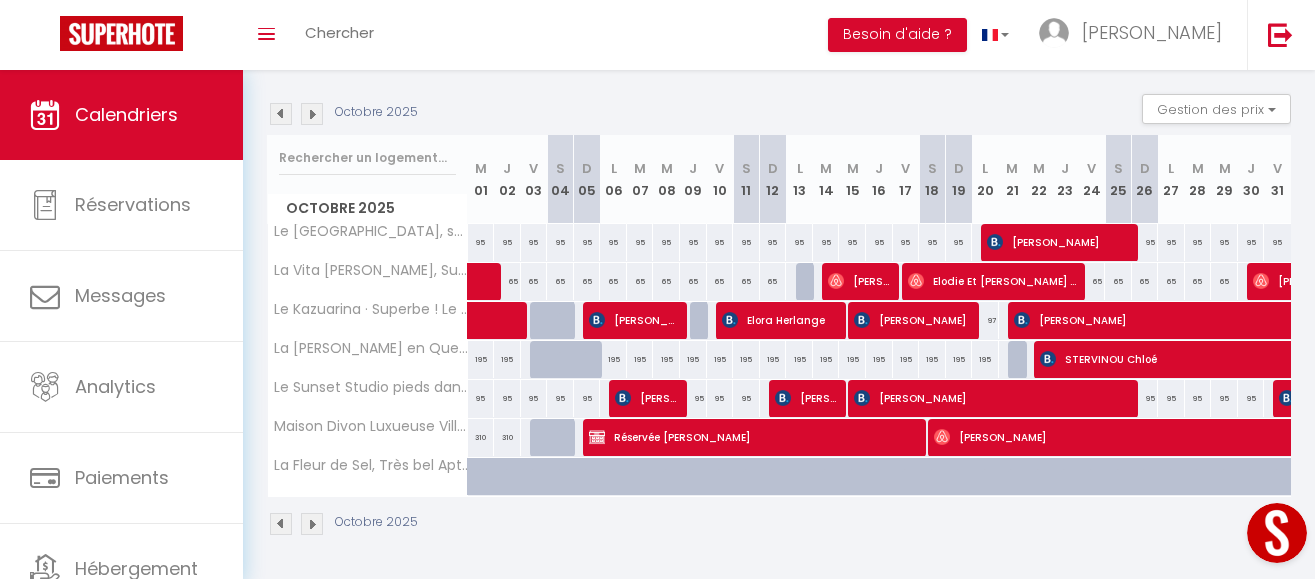 click at bounding box center (1048, 359) 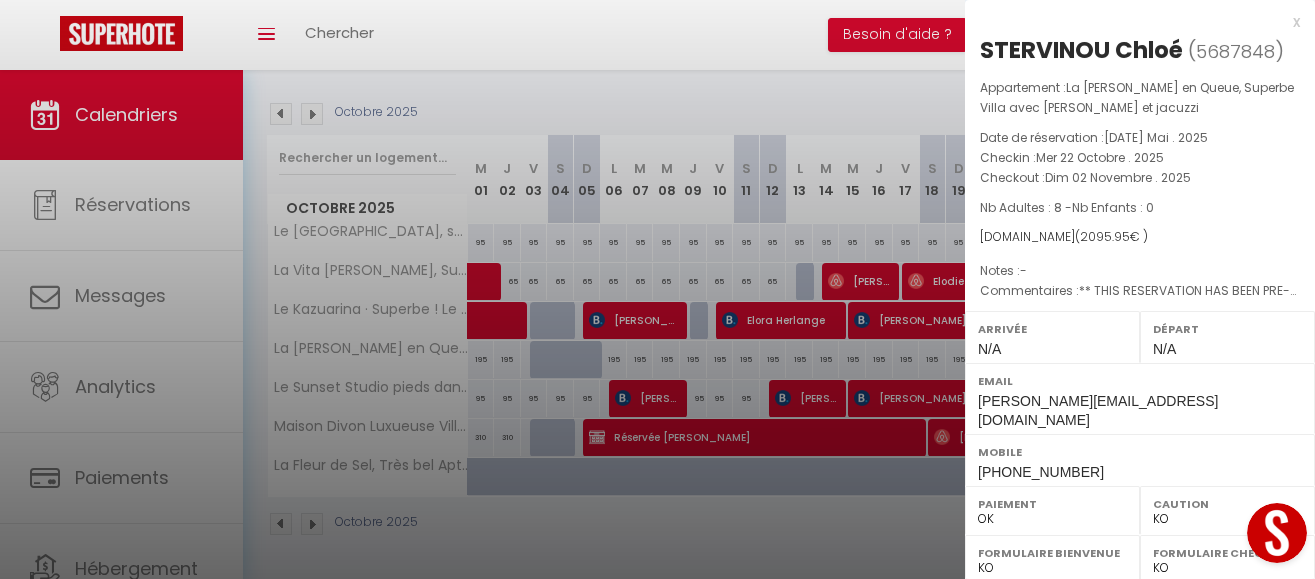 click at bounding box center (657, 289) 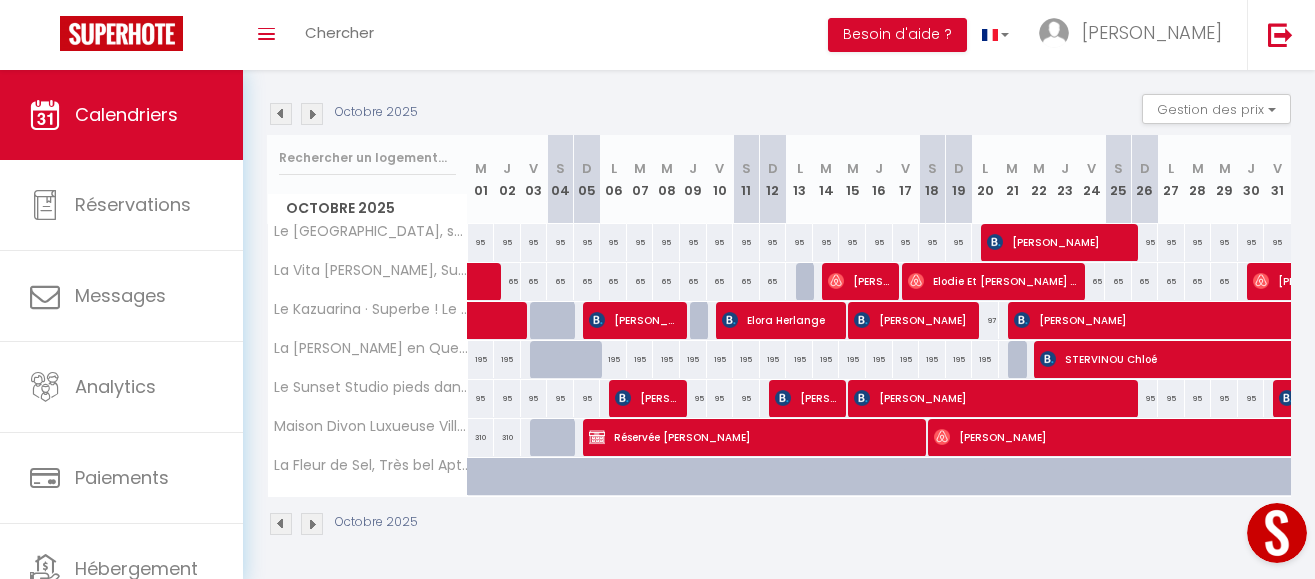 click at bounding box center (1048, 359) 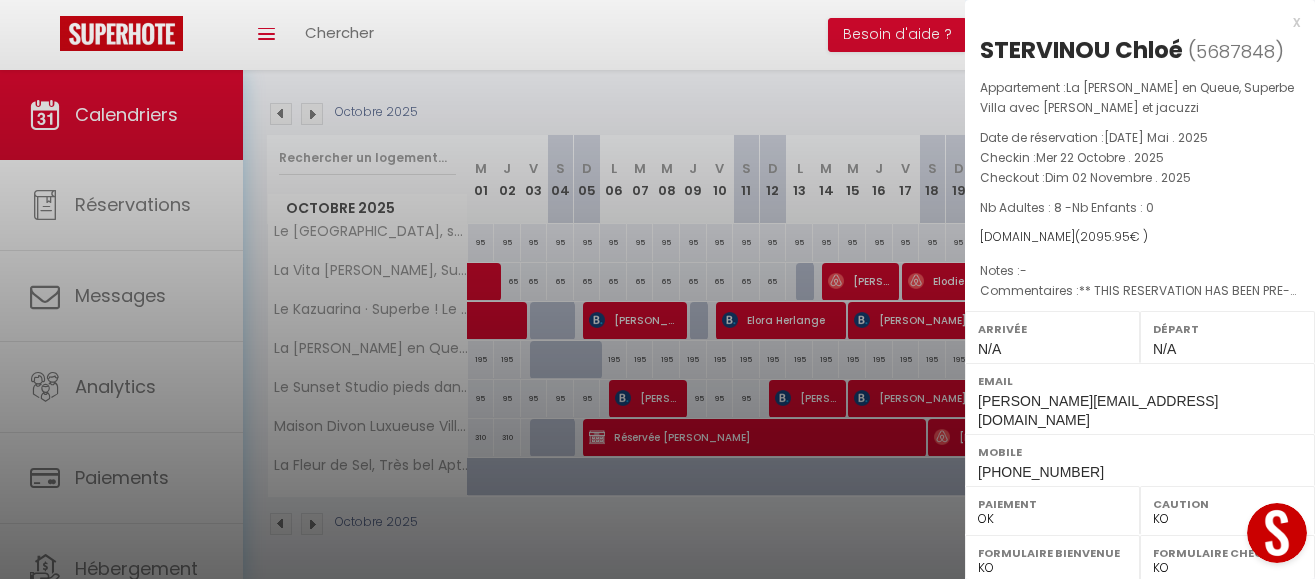 click at bounding box center [657, 289] 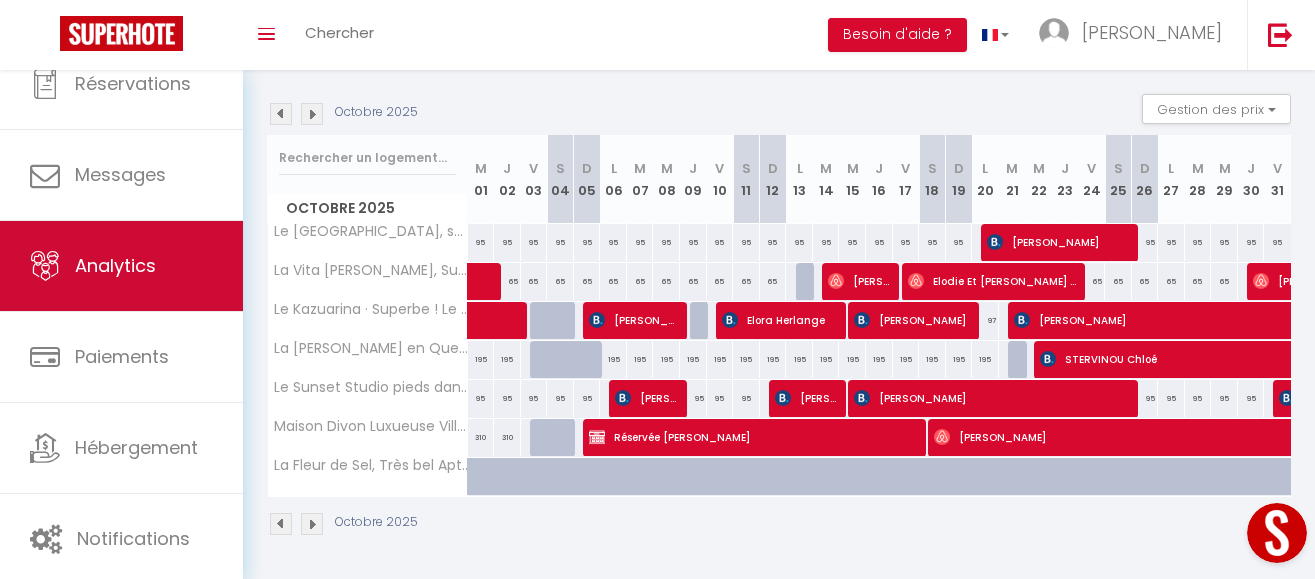 scroll, scrollTop: 128, scrollLeft: 0, axis: vertical 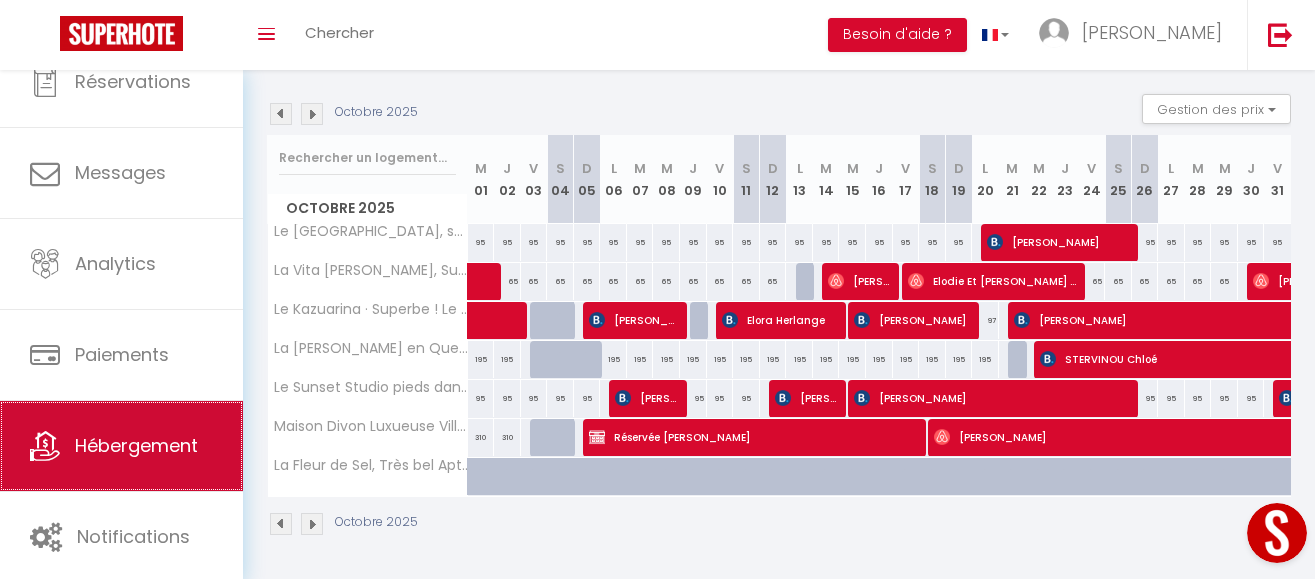 click on "Hébergement" at bounding box center (136, 445) 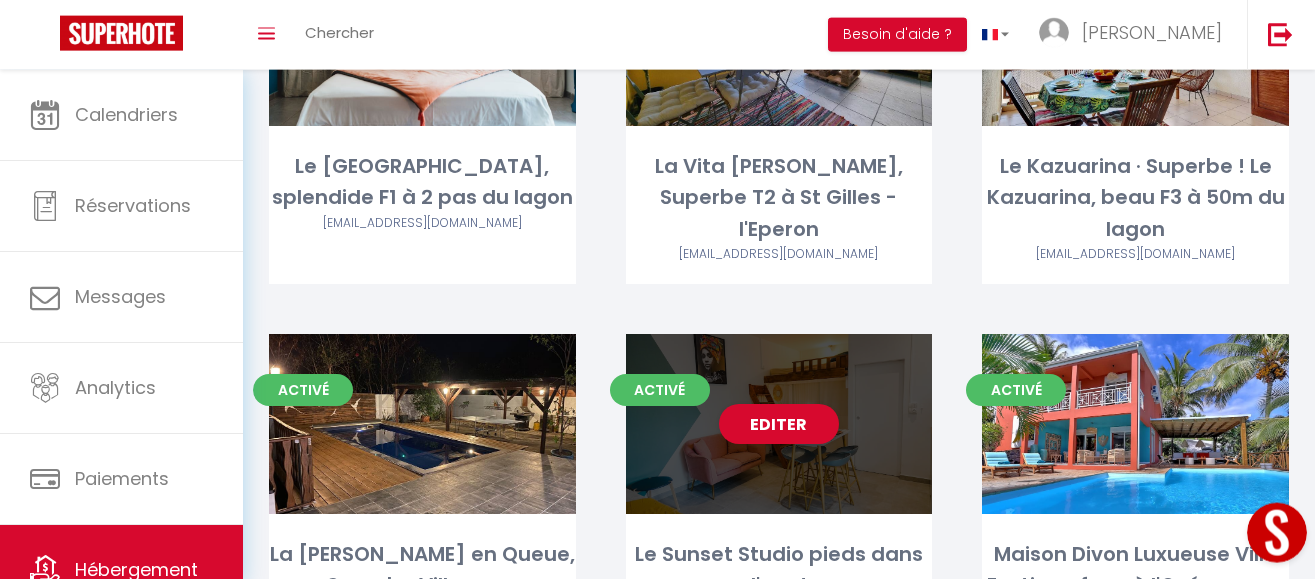scroll, scrollTop: 306, scrollLeft: 0, axis: vertical 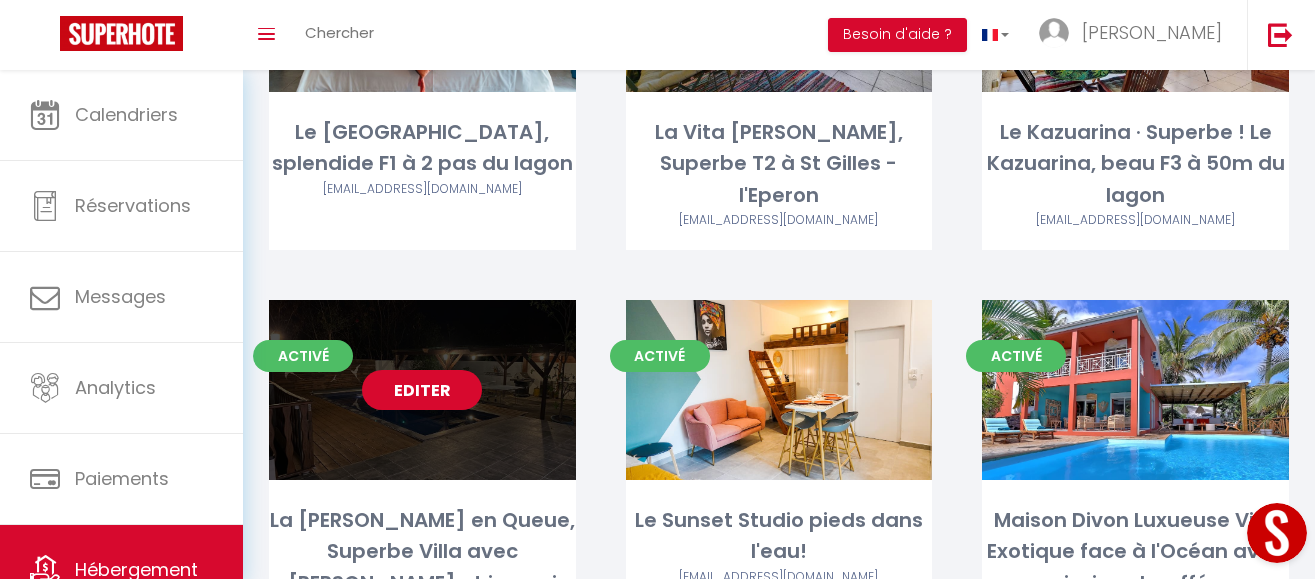 click on "Editer" at bounding box center (422, 390) 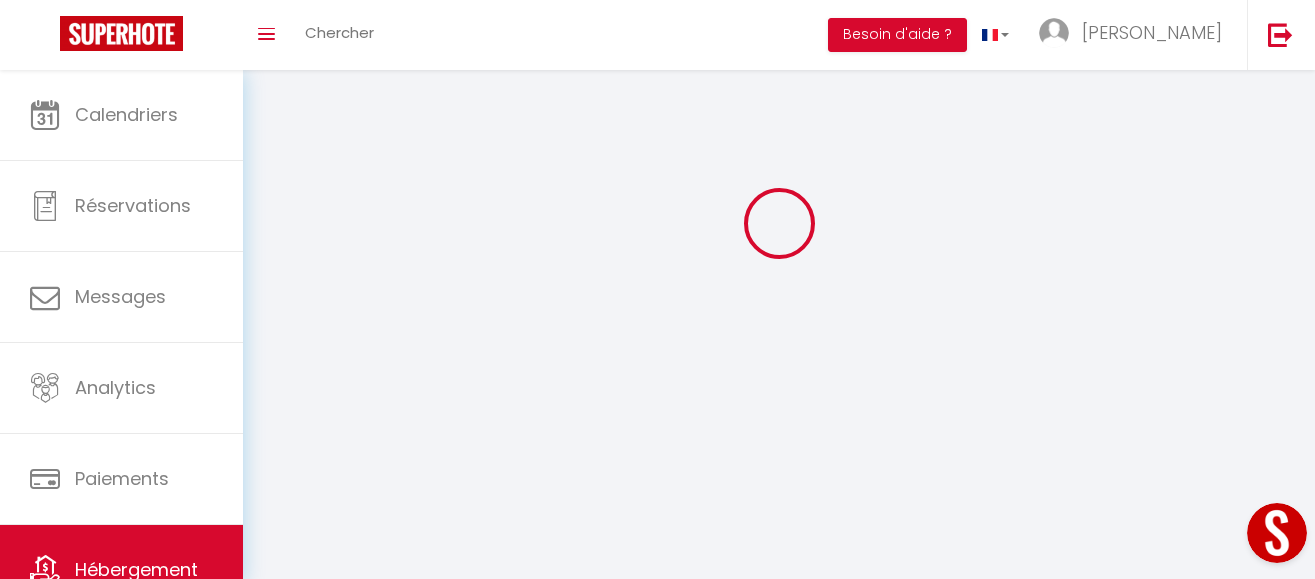 scroll, scrollTop: 0, scrollLeft: 0, axis: both 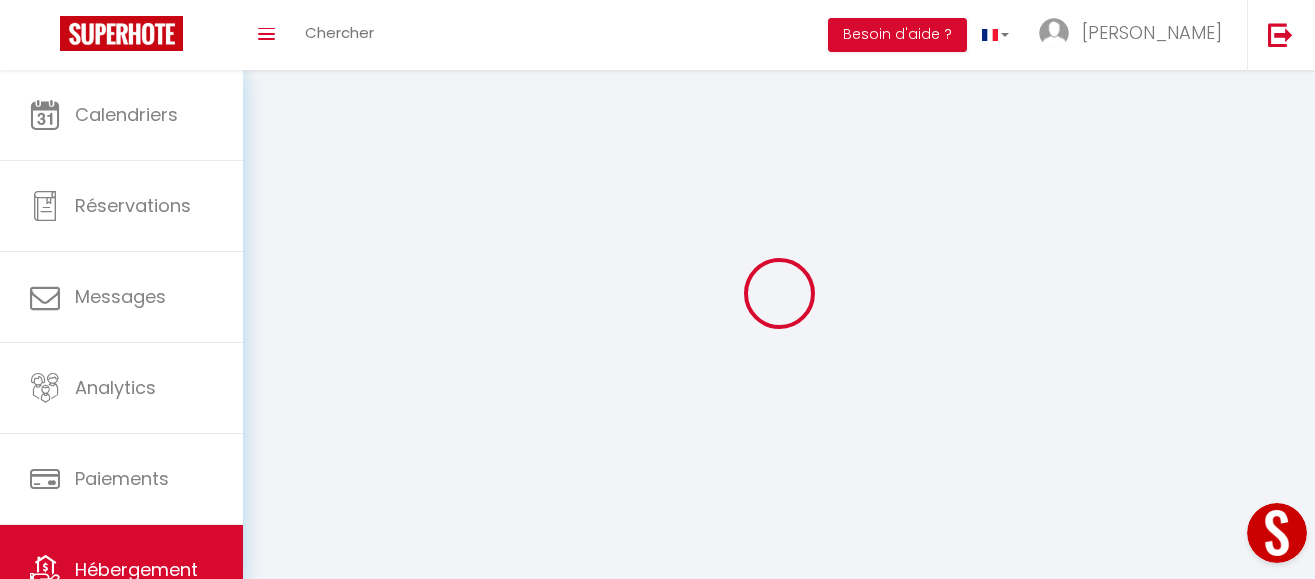 checkbox on "true" 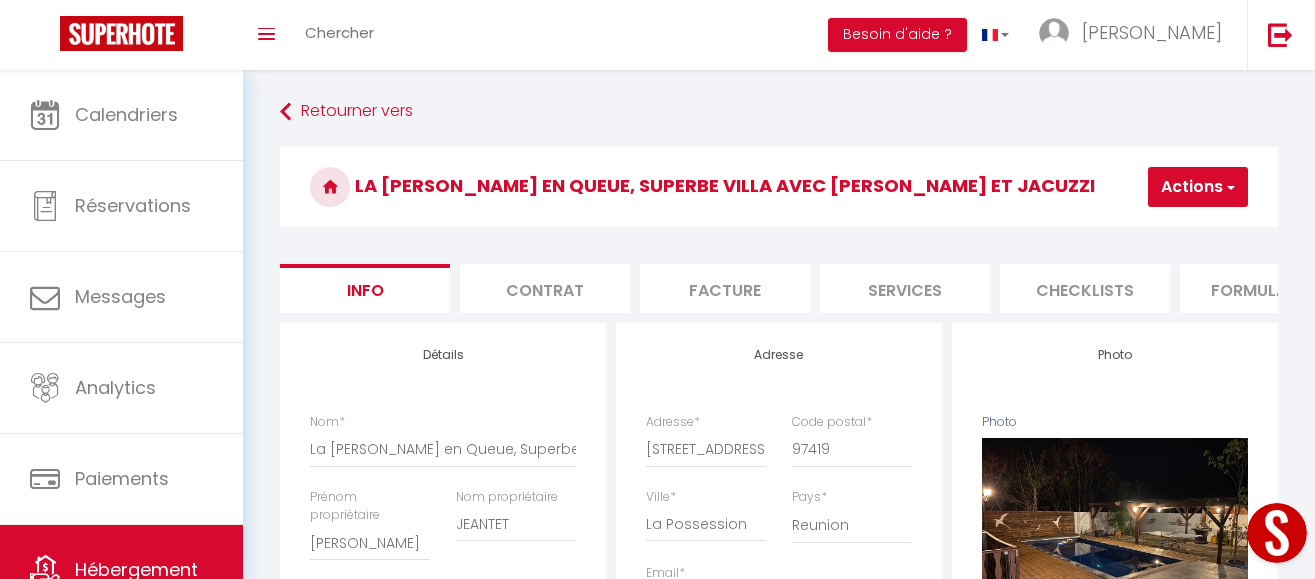 scroll, scrollTop: 0, scrollLeft: 802, axis: horizontal 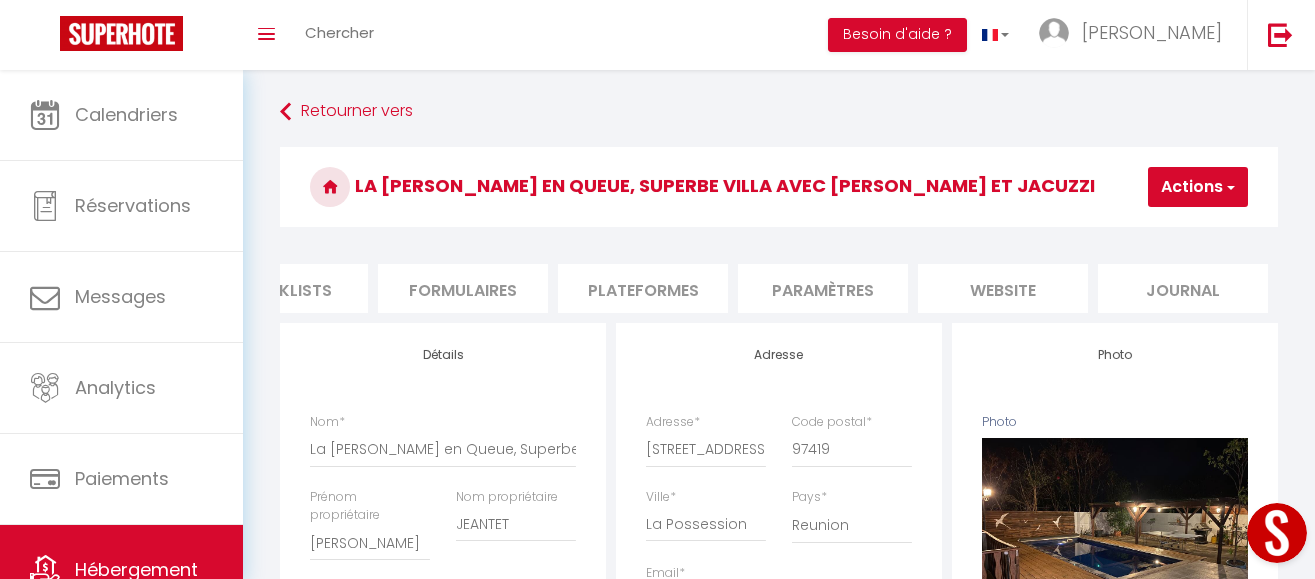 click on "Paramètres" at bounding box center (823, 288) 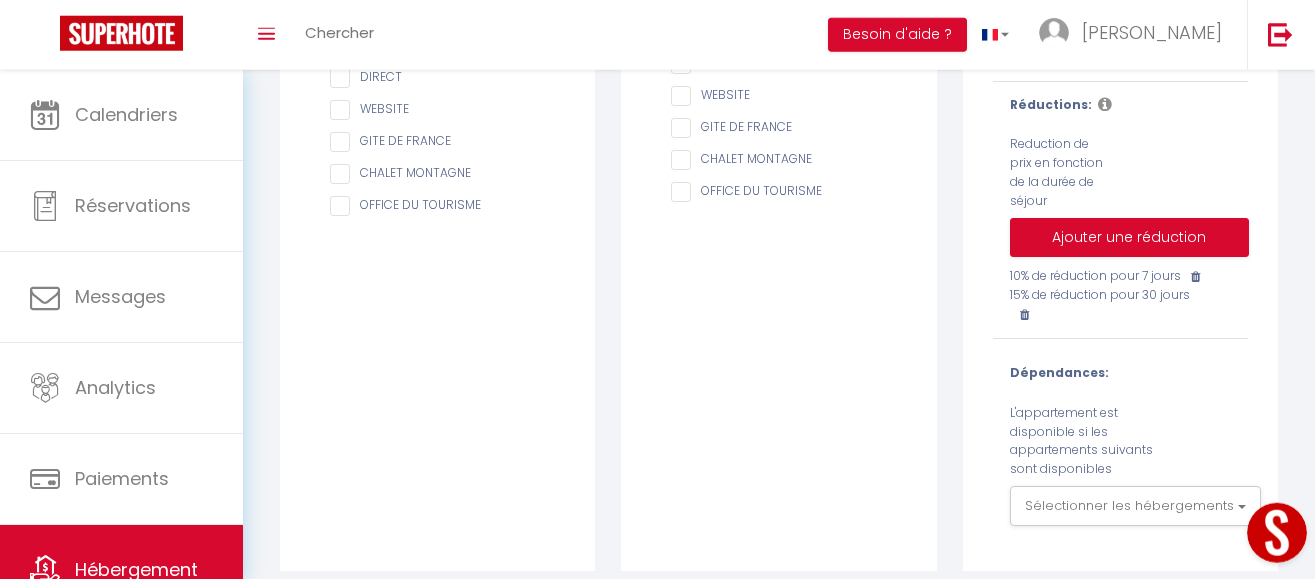 scroll, scrollTop: 608, scrollLeft: 0, axis: vertical 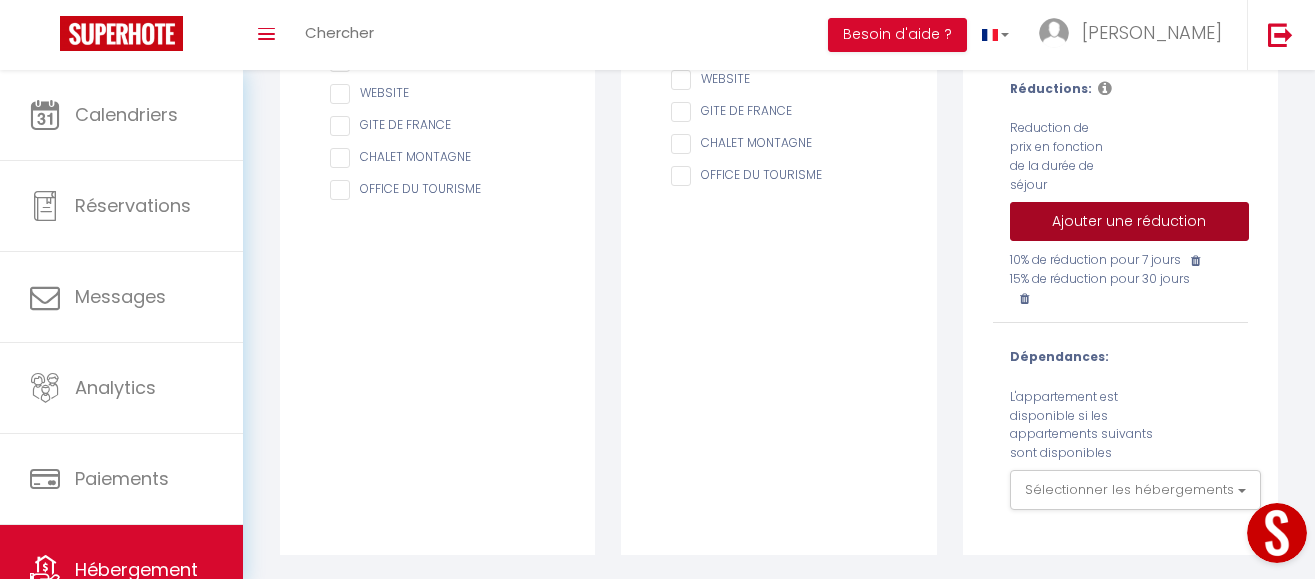 click on "Ajouter une réduction" at bounding box center [1129, 222] 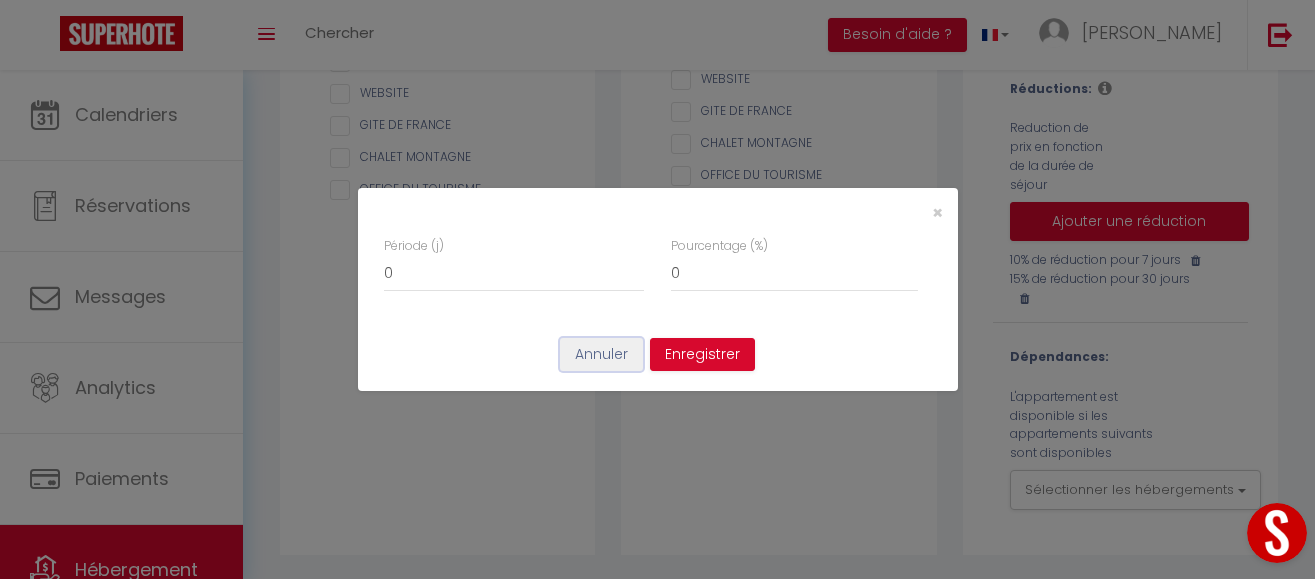 click on "Annuler" at bounding box center (601, 355) 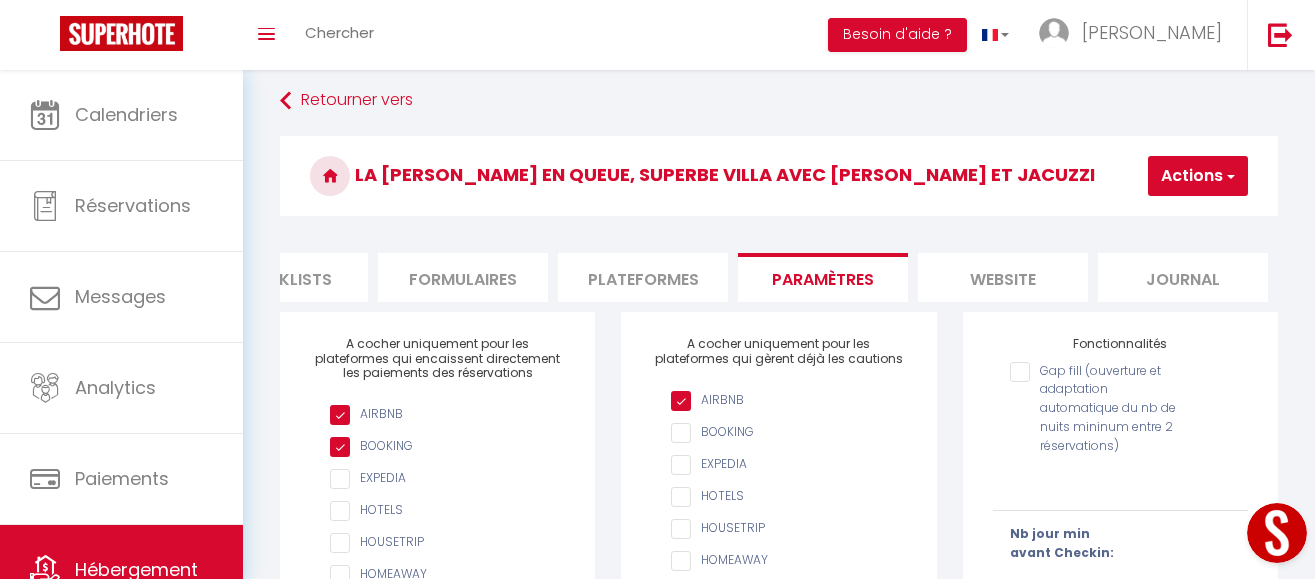 scroll, scrollTop: 0, scrollLeft: 0, axis: both 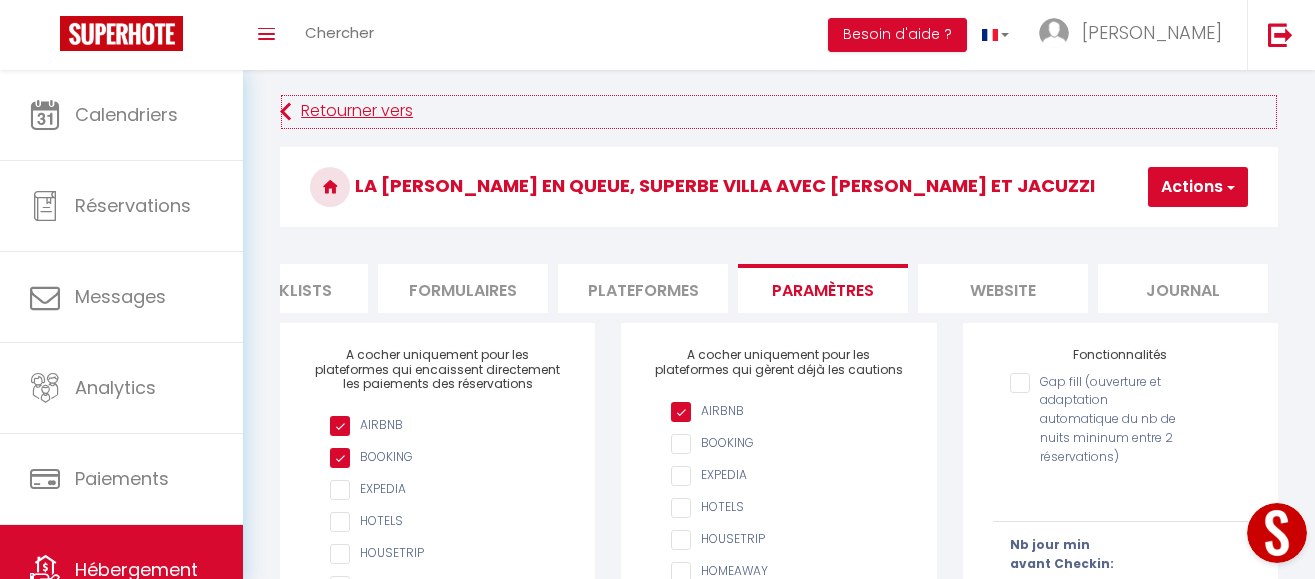 click on "Retourner vers" at bounding box center [779, 112] 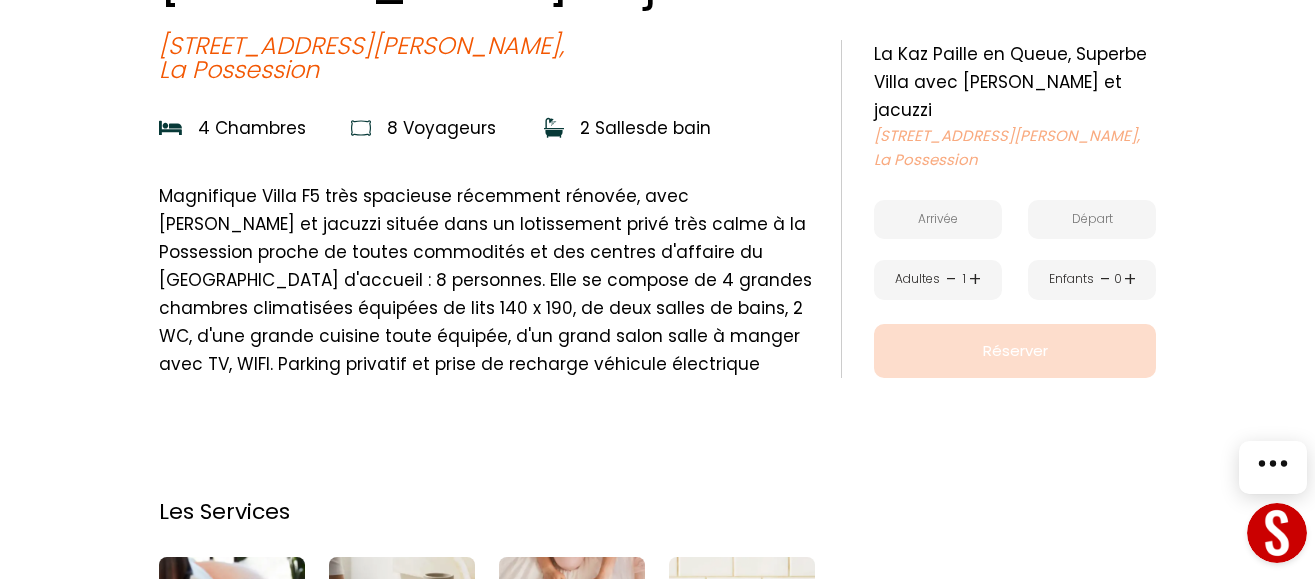 scroll, scrollTop: 0, scrollLeft: 0, axis: both 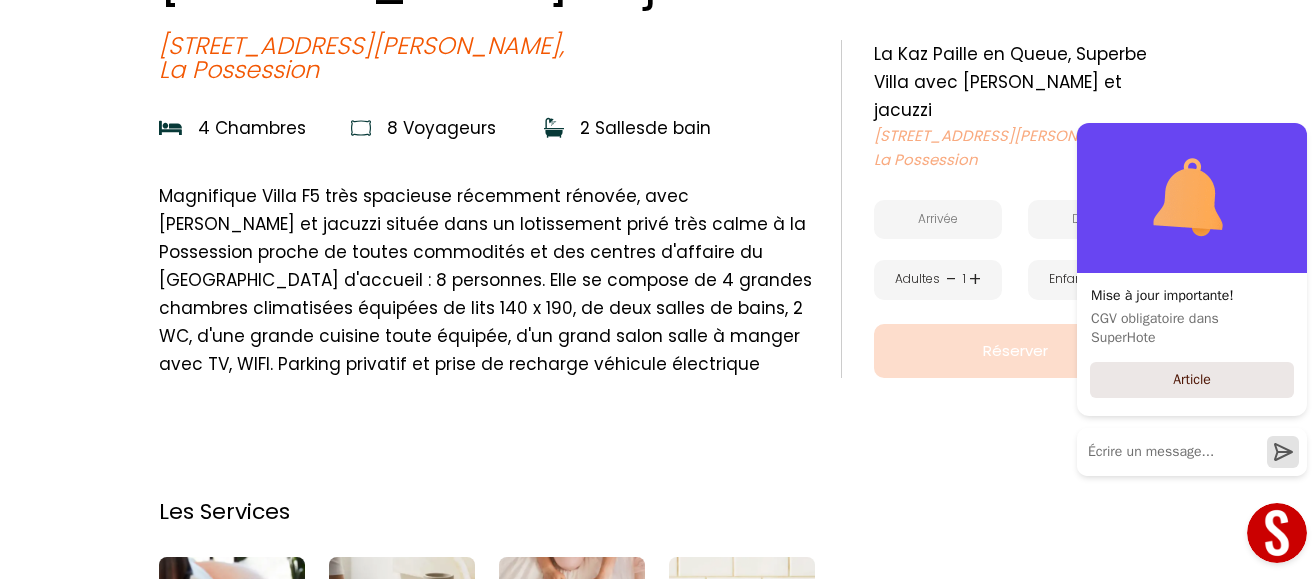 click at bounding box center (938, 219) 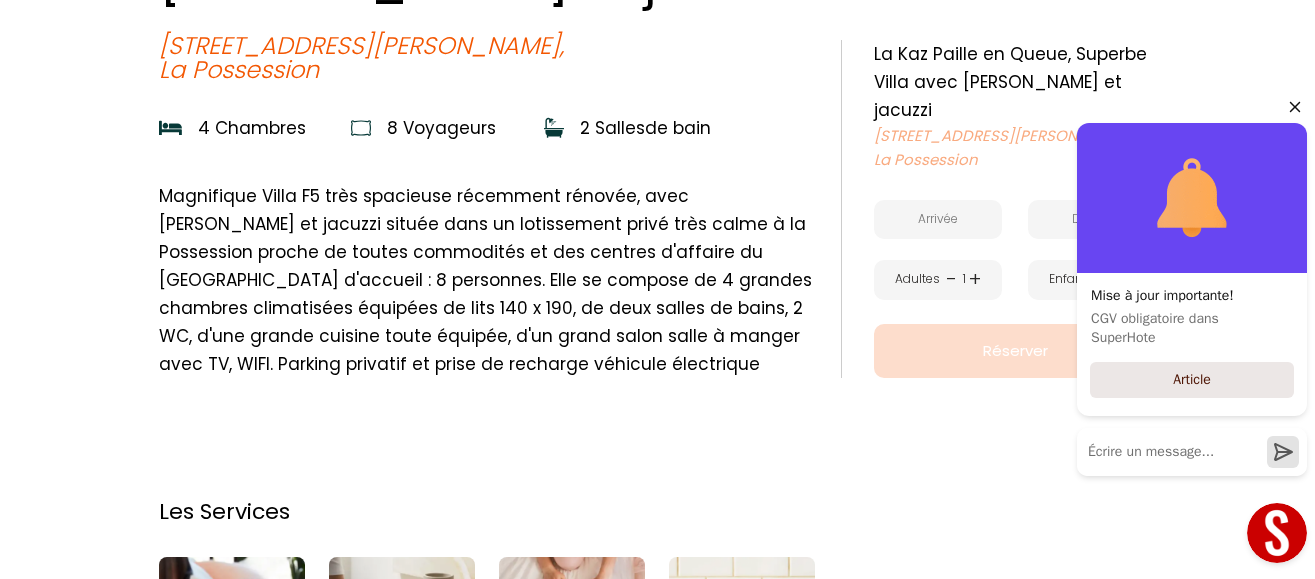 click 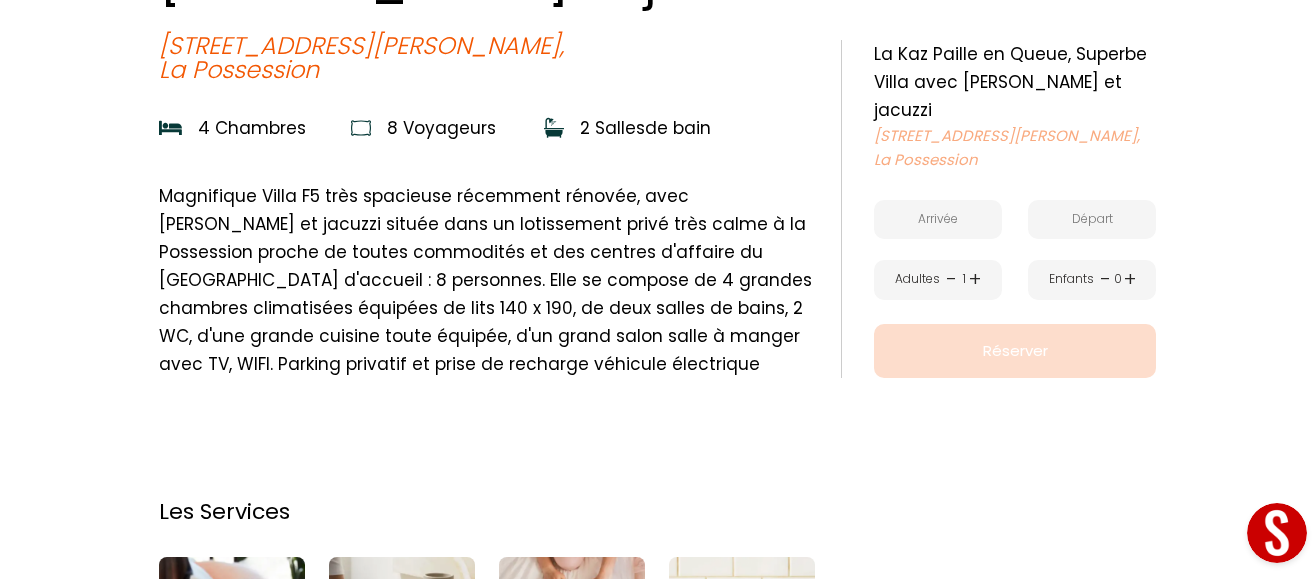 click at bounding box center [938, 219] 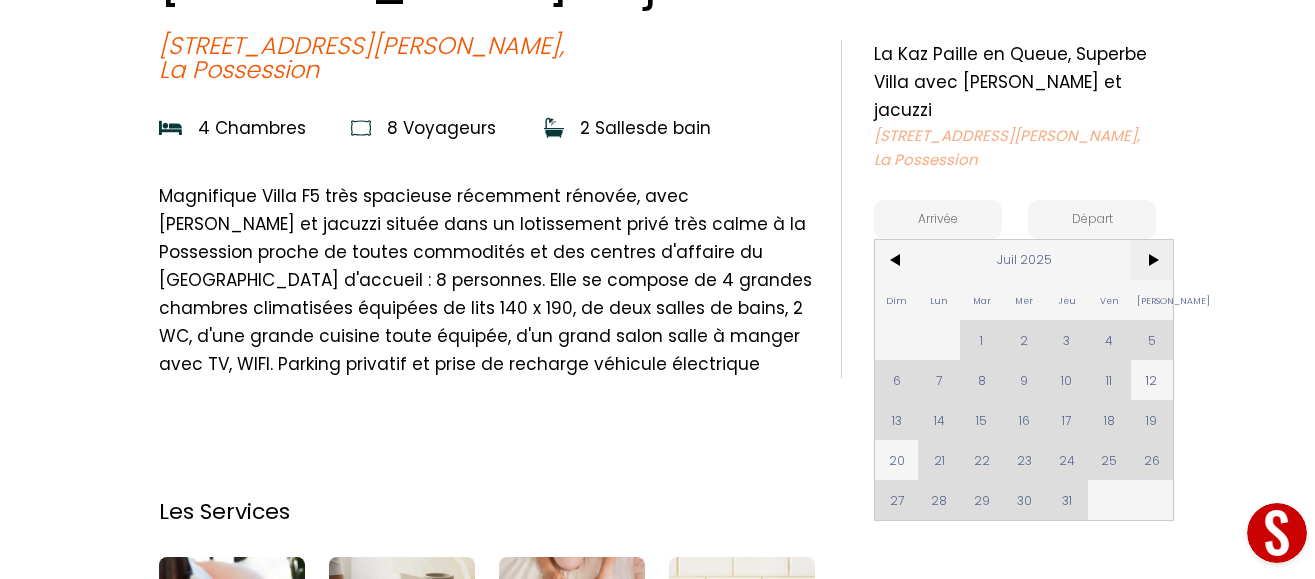 click on ">" at bounding box center [1152, 260] 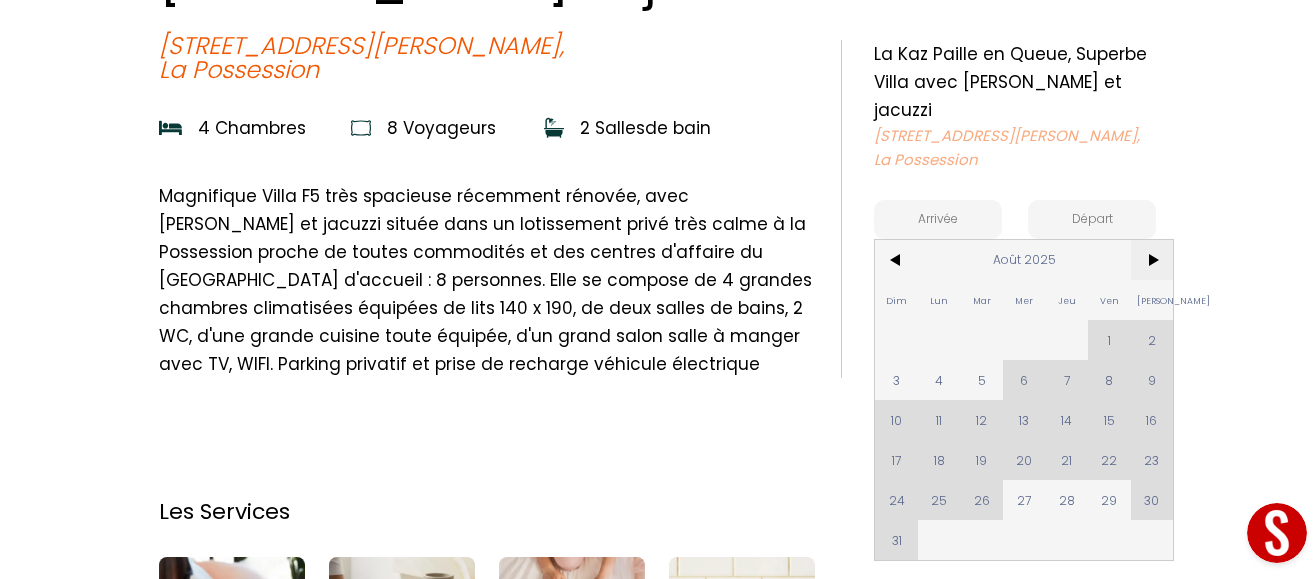 click on ">" at bounding box center (1152, 260) 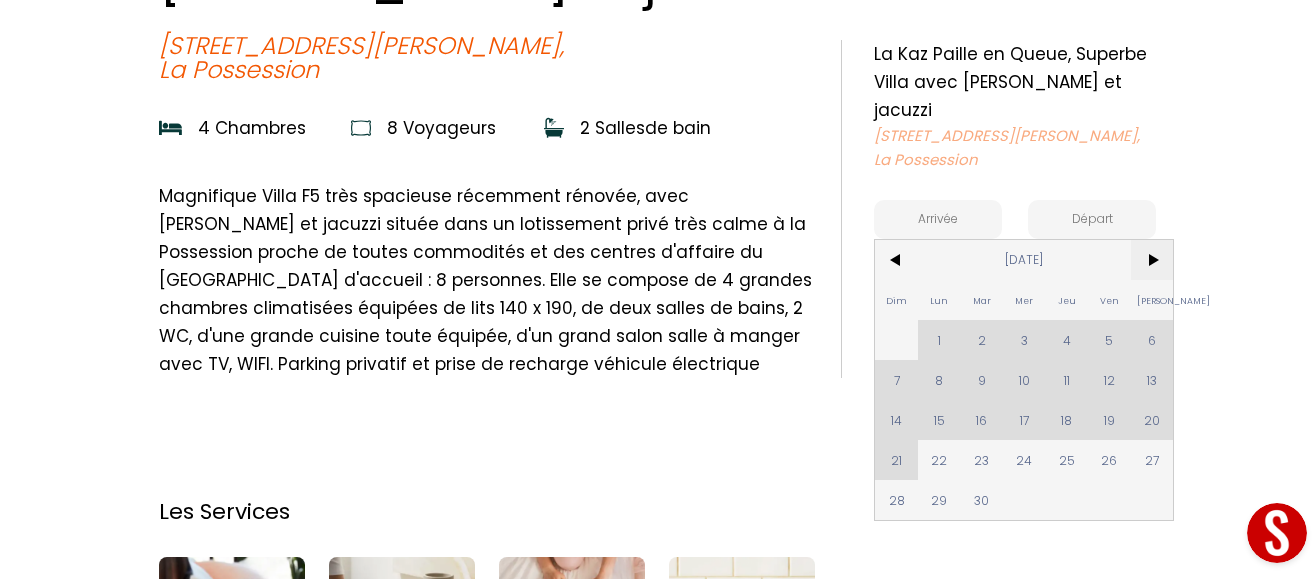 click on ">" at bounding box center [1152, 260] 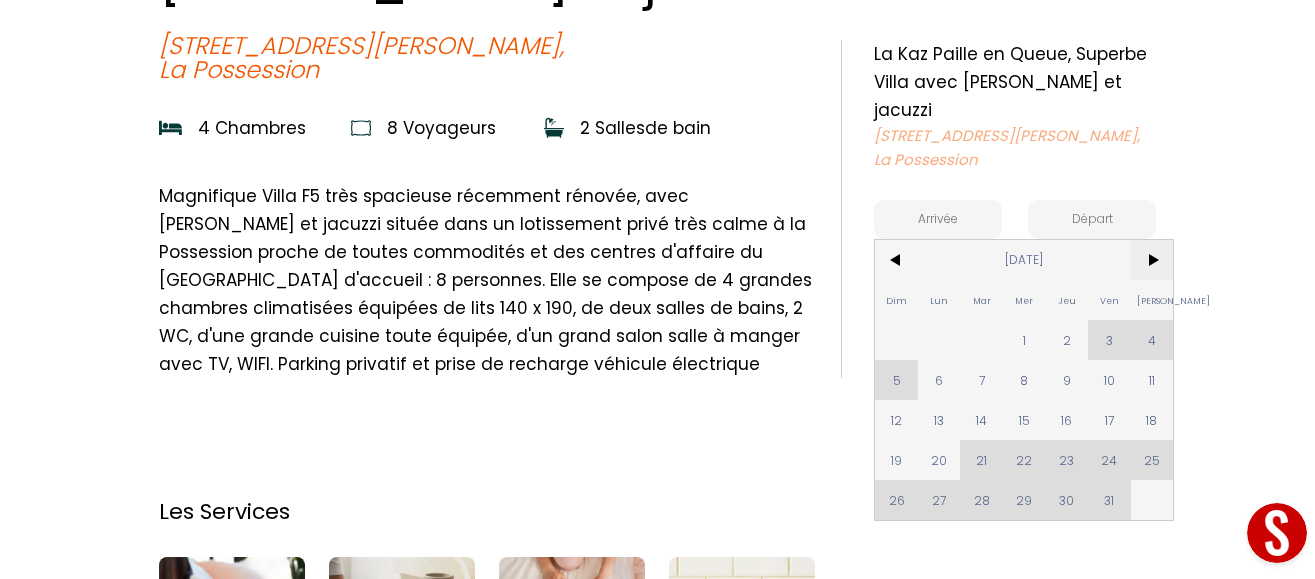 click on ">" at bounding box center [1152, 260] 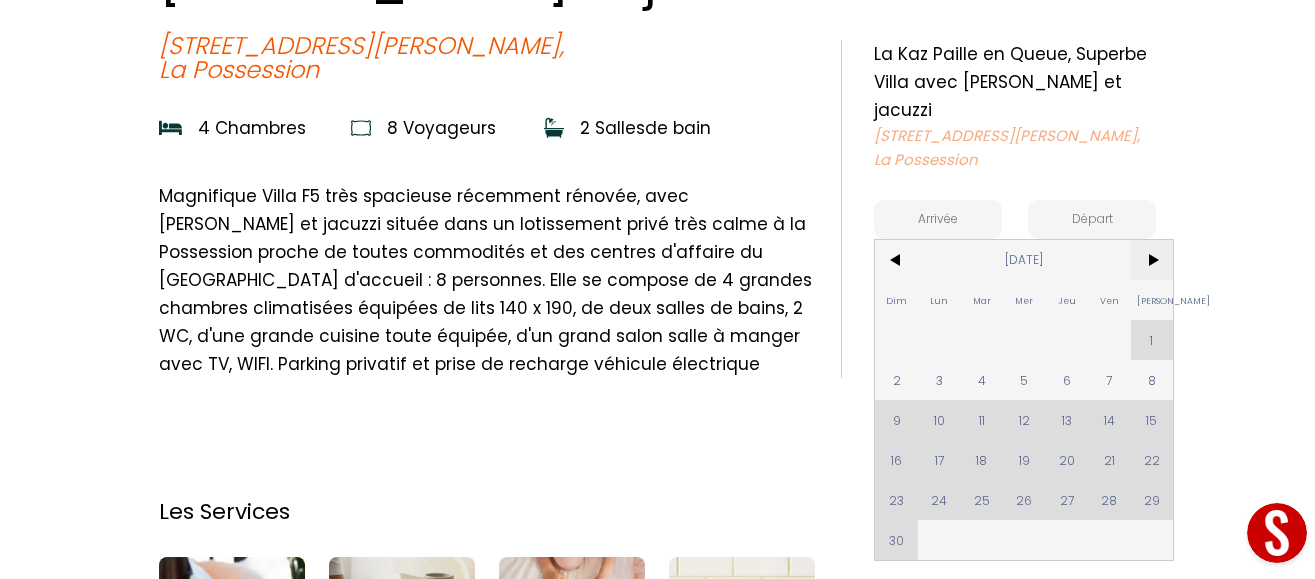 click on ">" at bounding box center [1152, 260] 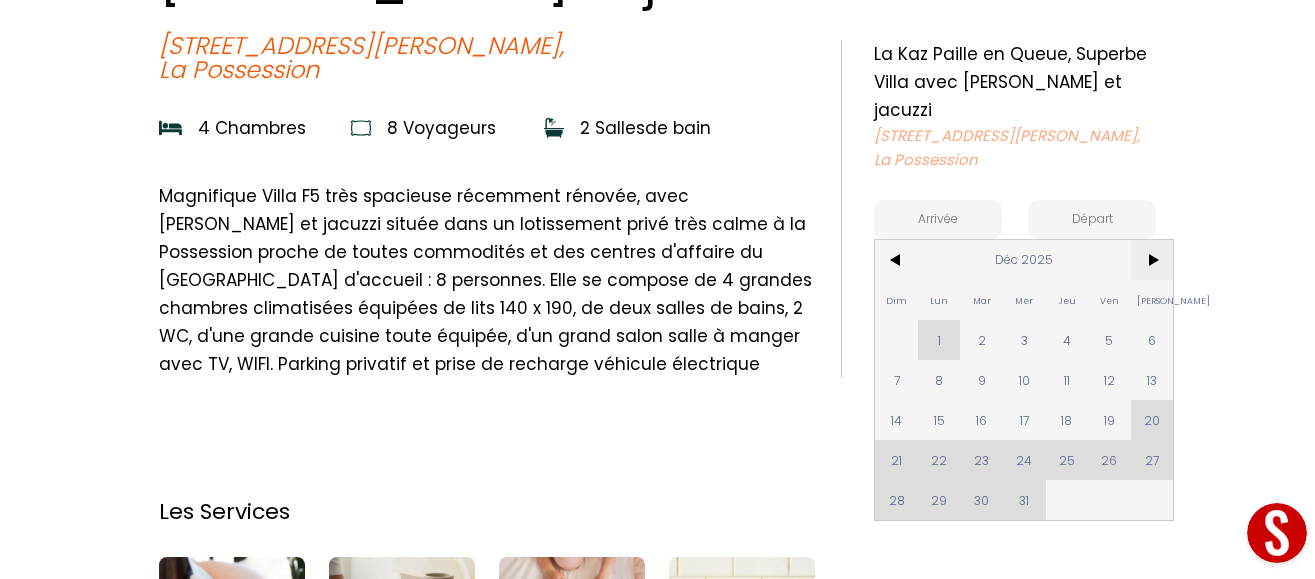 click on ">" at bounding box center [1152, 260] 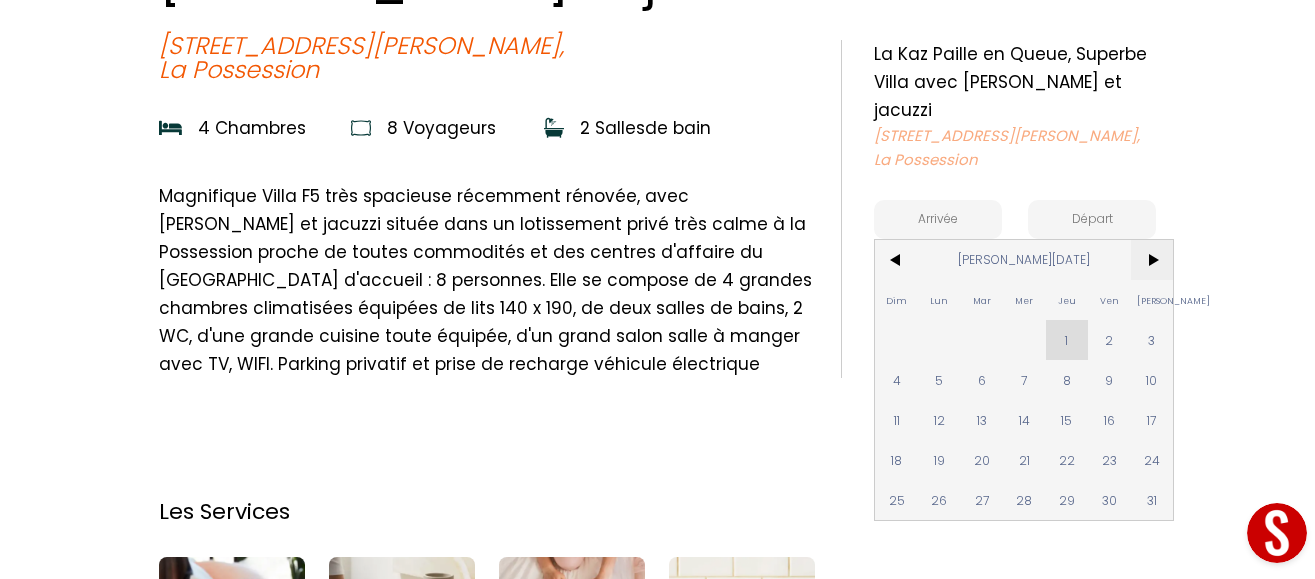 click on ">" at bounding box center (1152, 260) 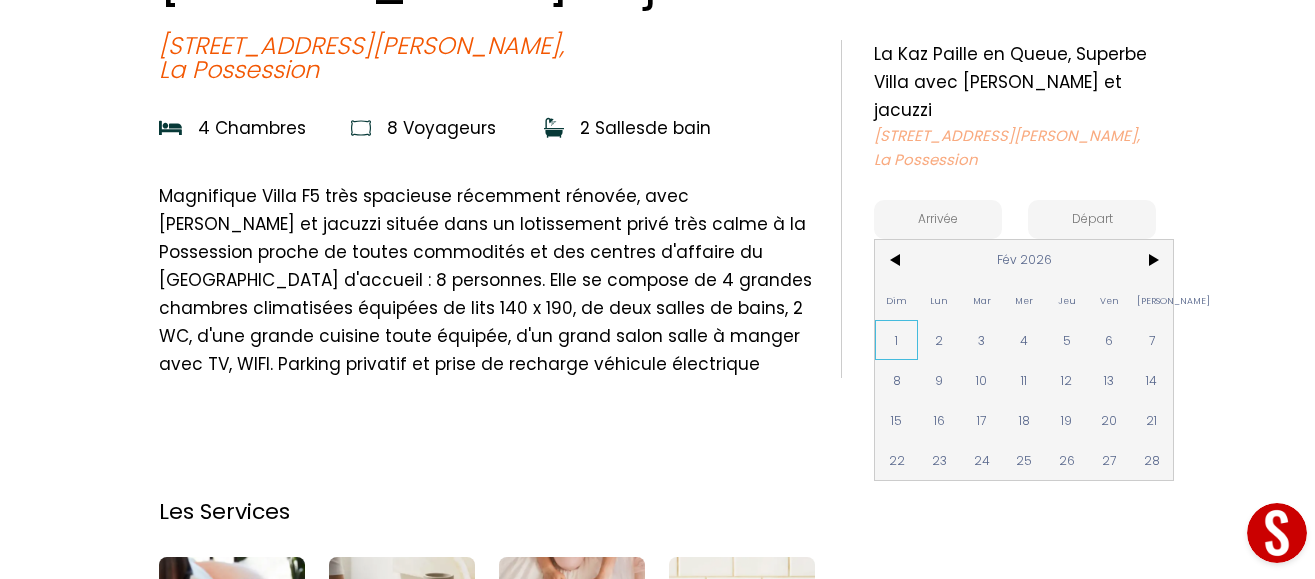 click on "1" at bounding box center (896, 340) 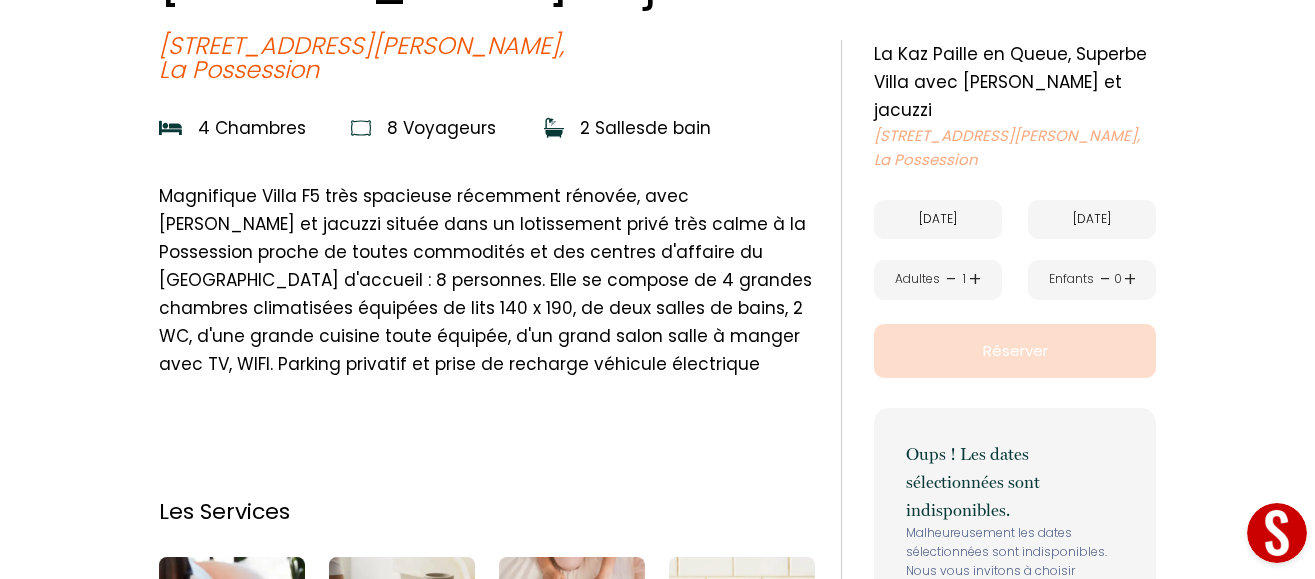 click on "Dim 01 Fév 2026" at bounding box center [938, 219] 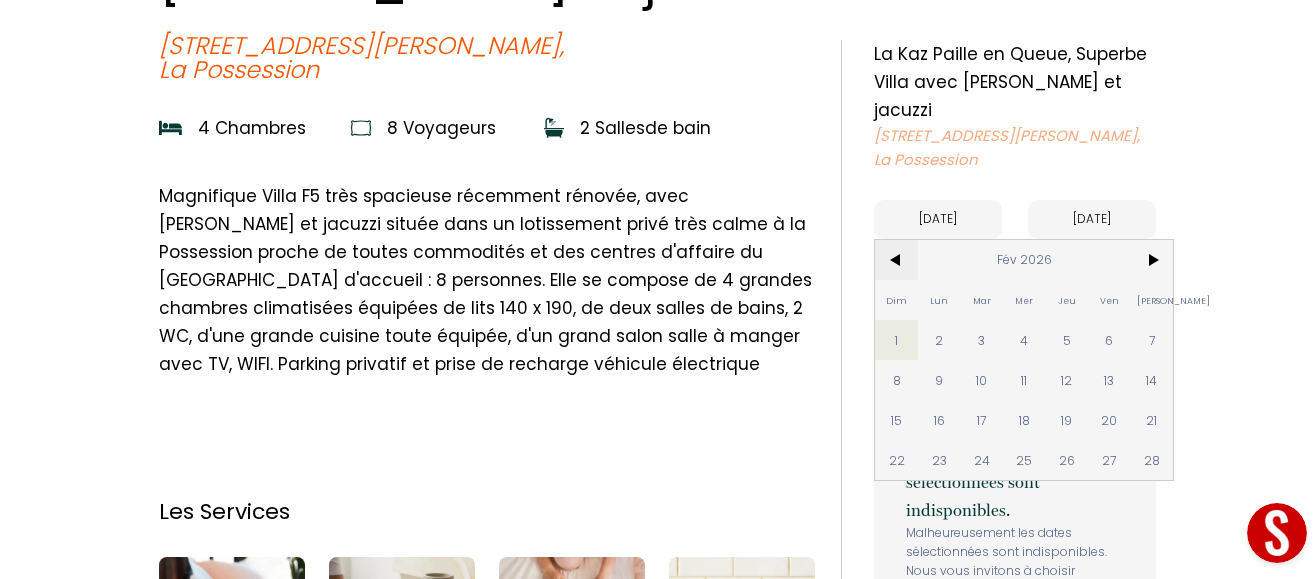click on "<" at bounding box center (896, 260) 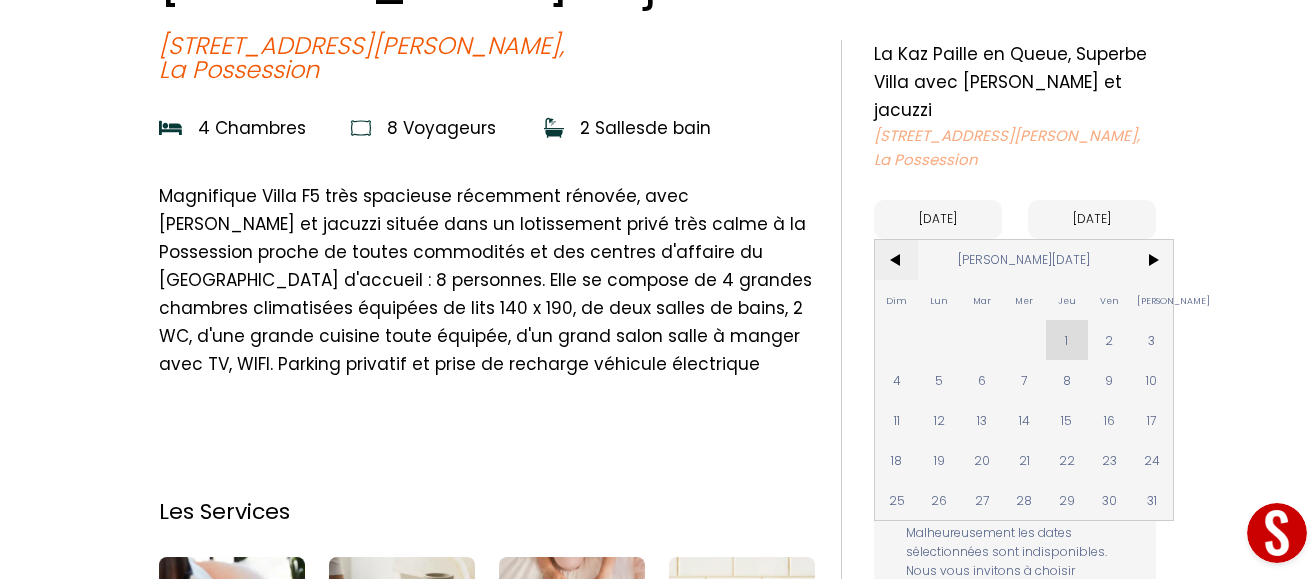 click on "<" at bounding box center [896, 260] 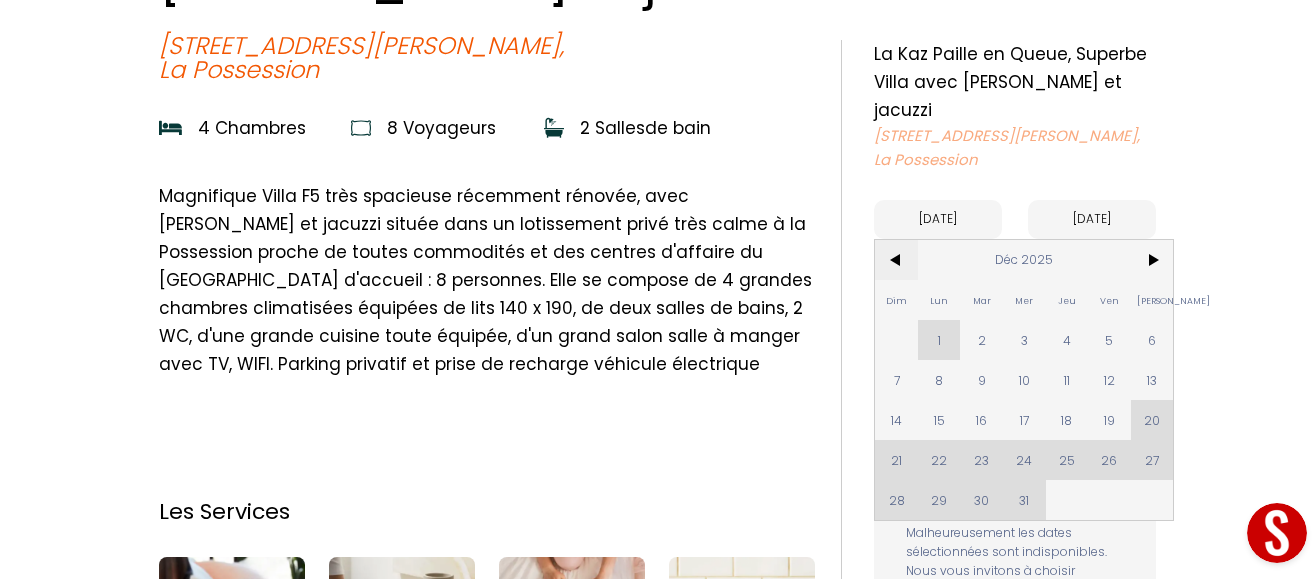click on "<" at bounding box center (896, 260) 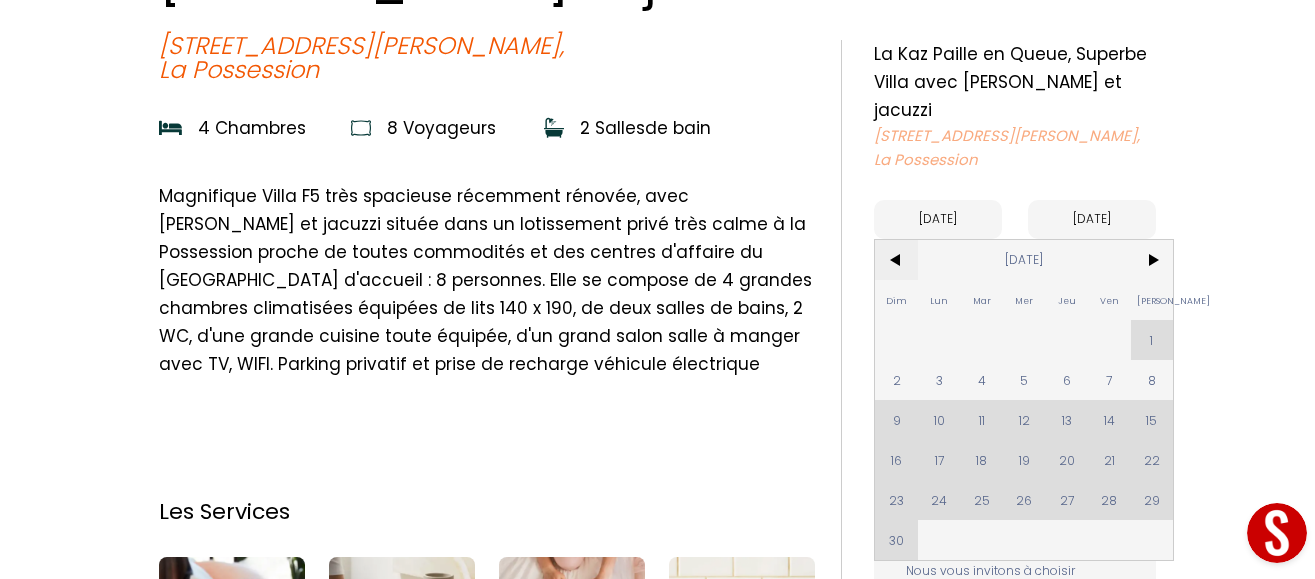 click on "<" at bounding box center [896, 260] 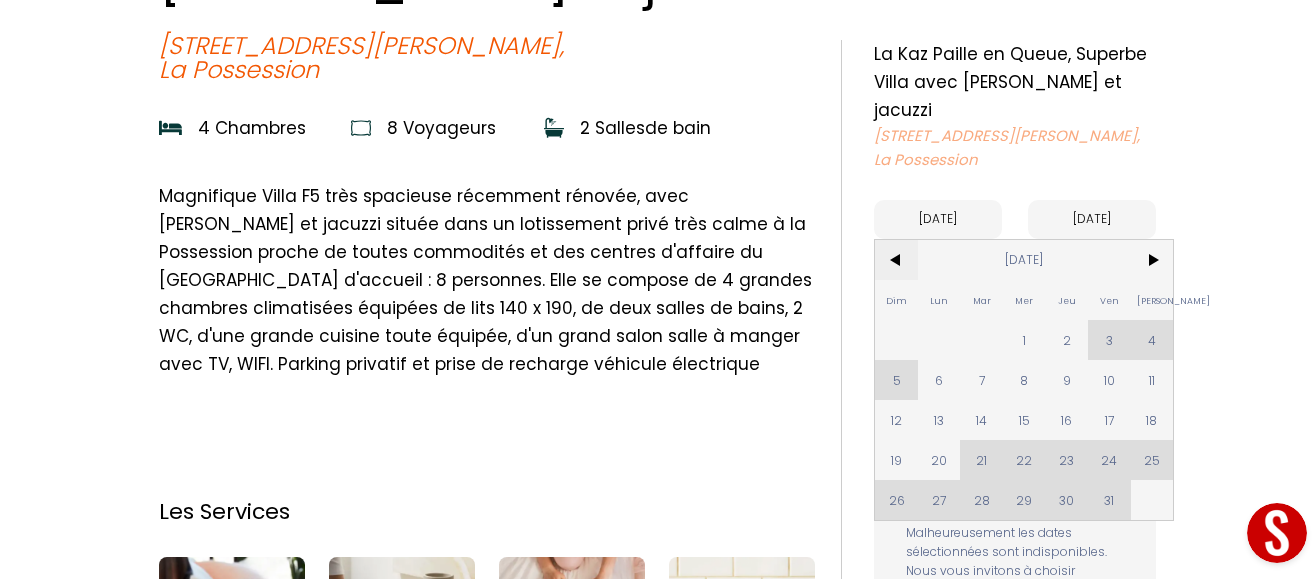 click on "<" at bounding box center (896, 260) 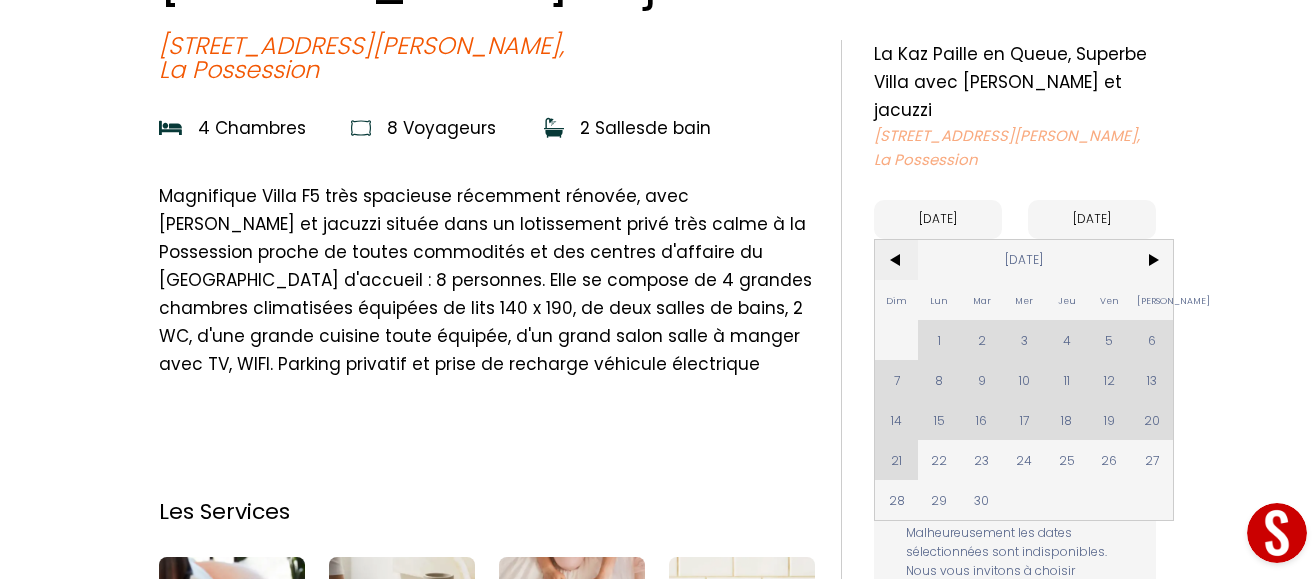 click on "<" at bounding box center (896, 260) 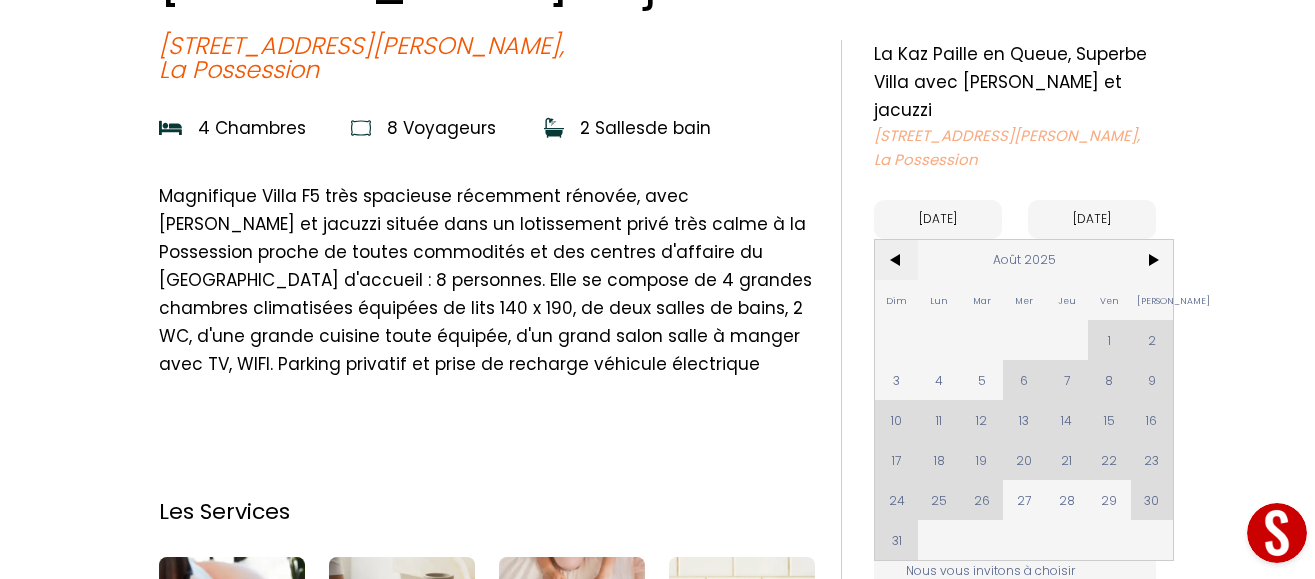 click on "<" at bounding box center (896, 260) 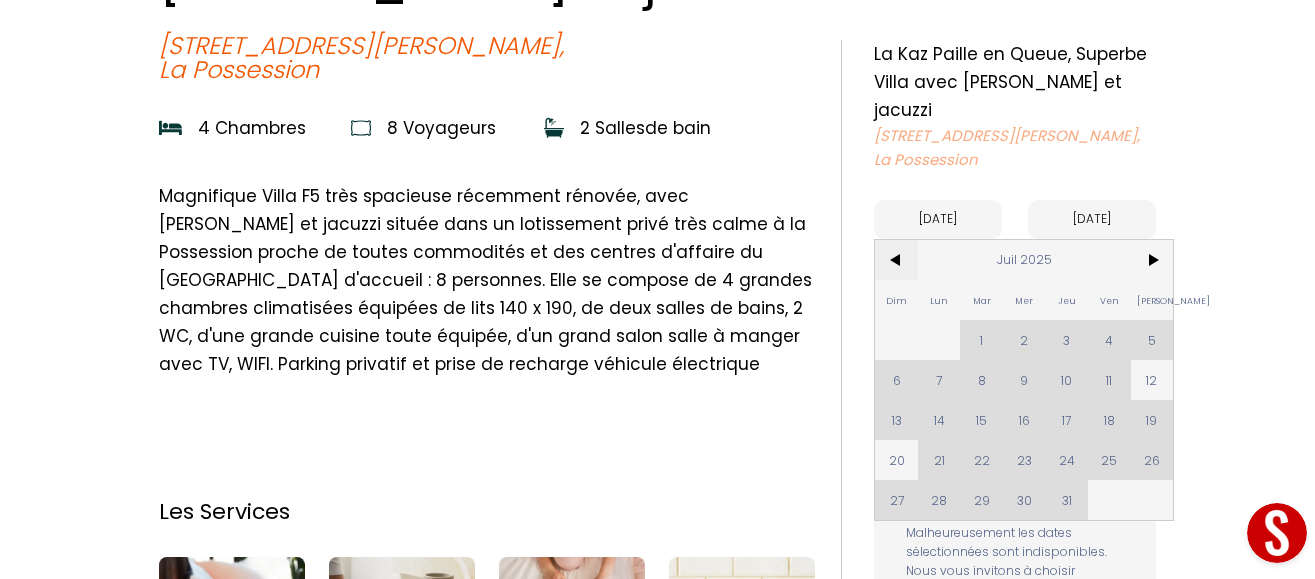 click on "<" at bounding box center (896, 260) 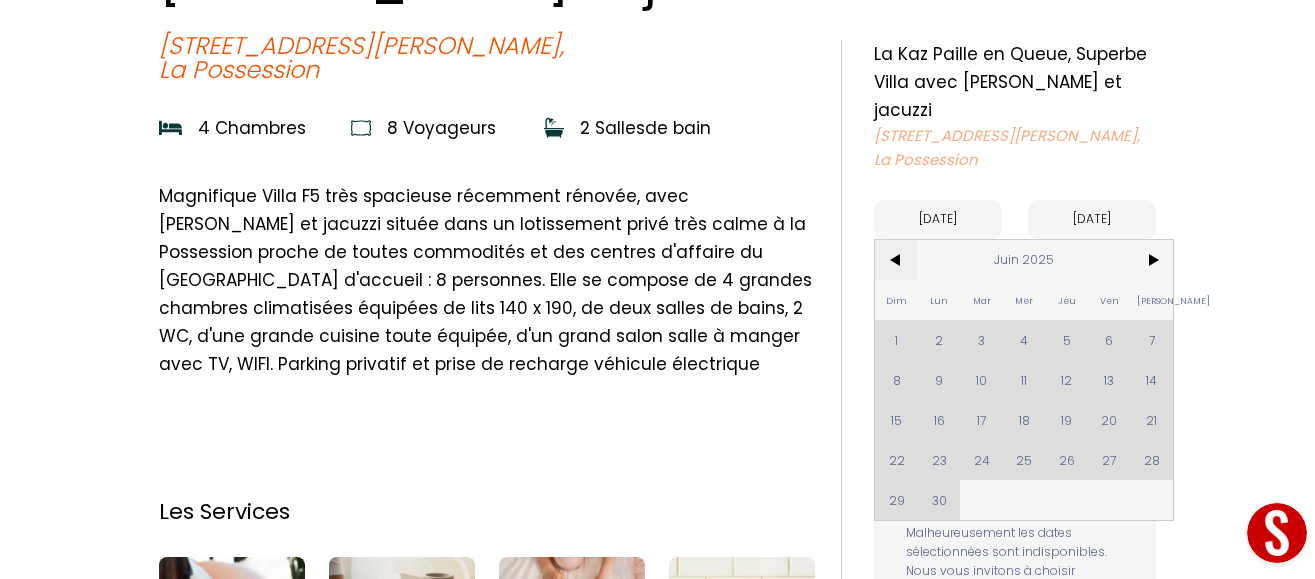 click on "<" at bounding box center (896, 260) 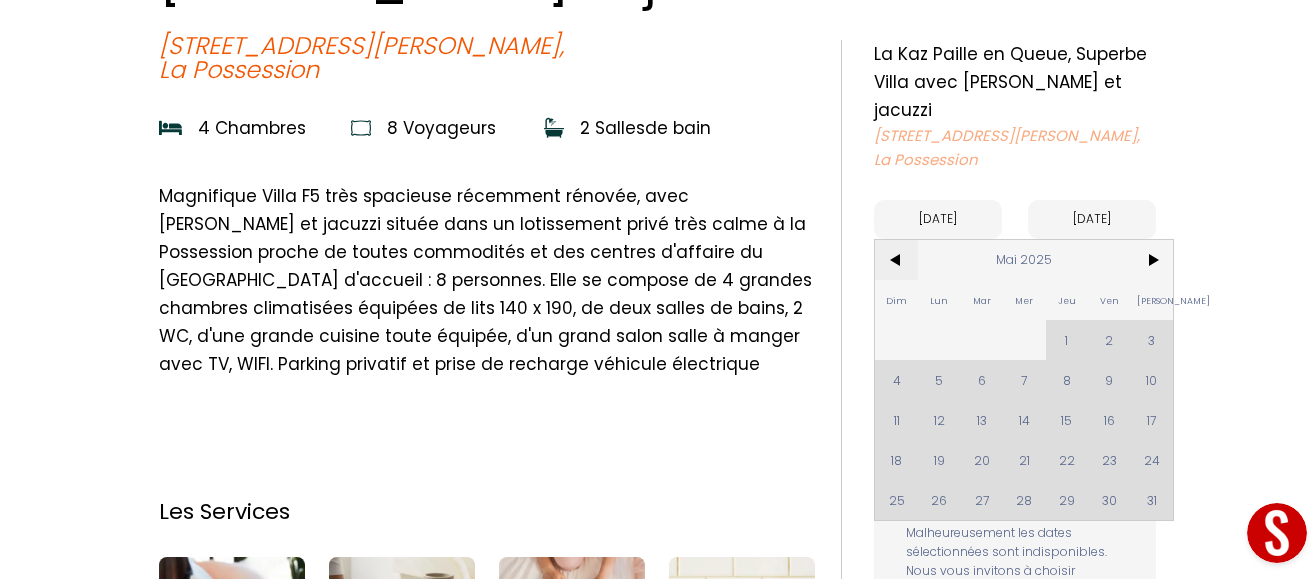 click on "<" at bounding box center (896, 260) 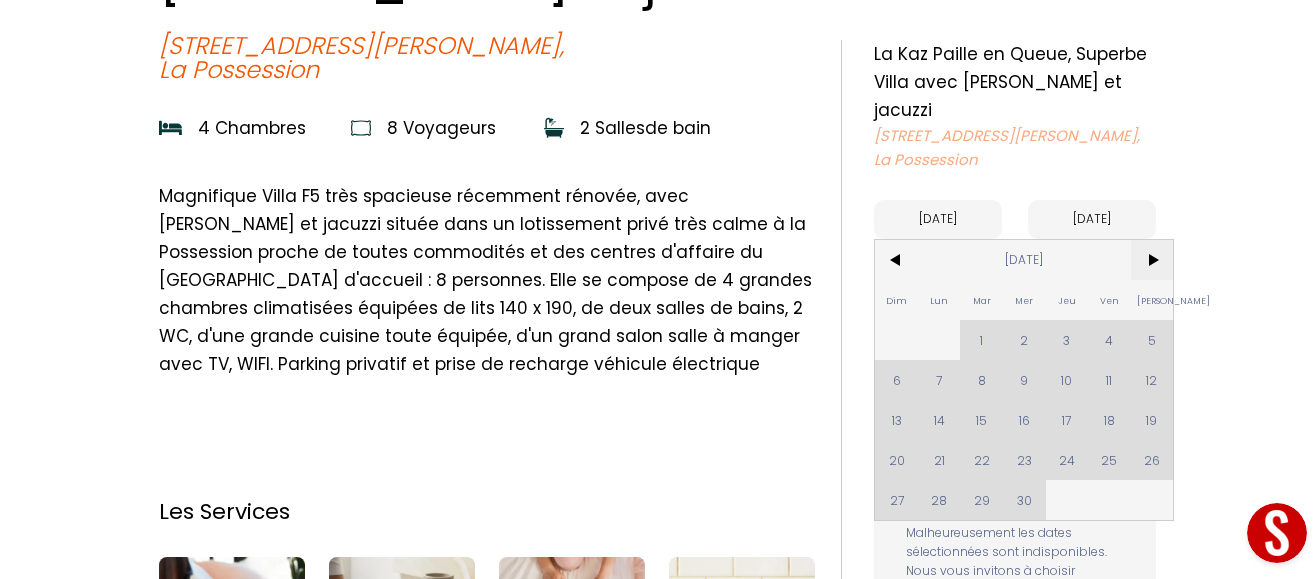 click on ">" at bounding box center [1152, 260] 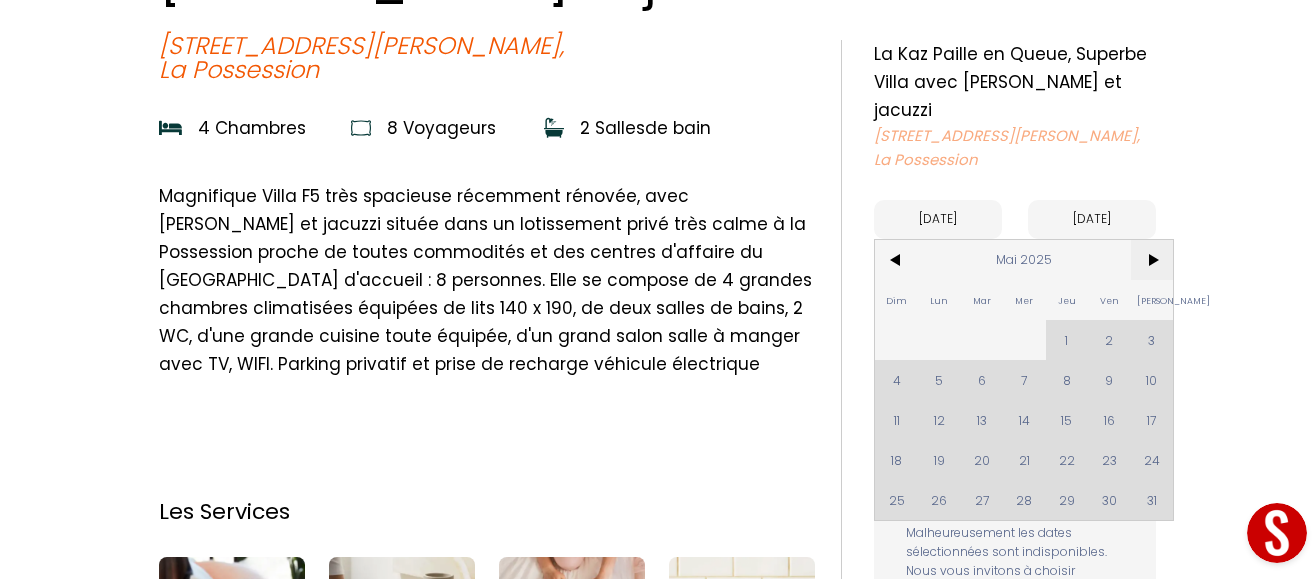 click on ">" at bounding box center (1152, 260) 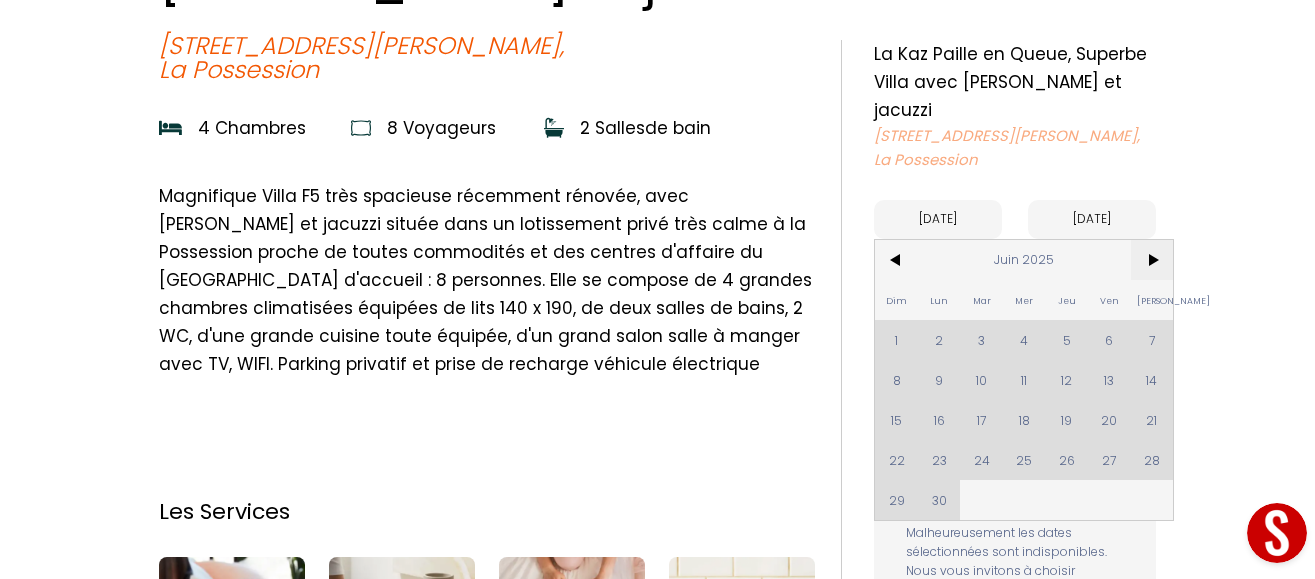 click on ">" at bounding box center (1152, 260) 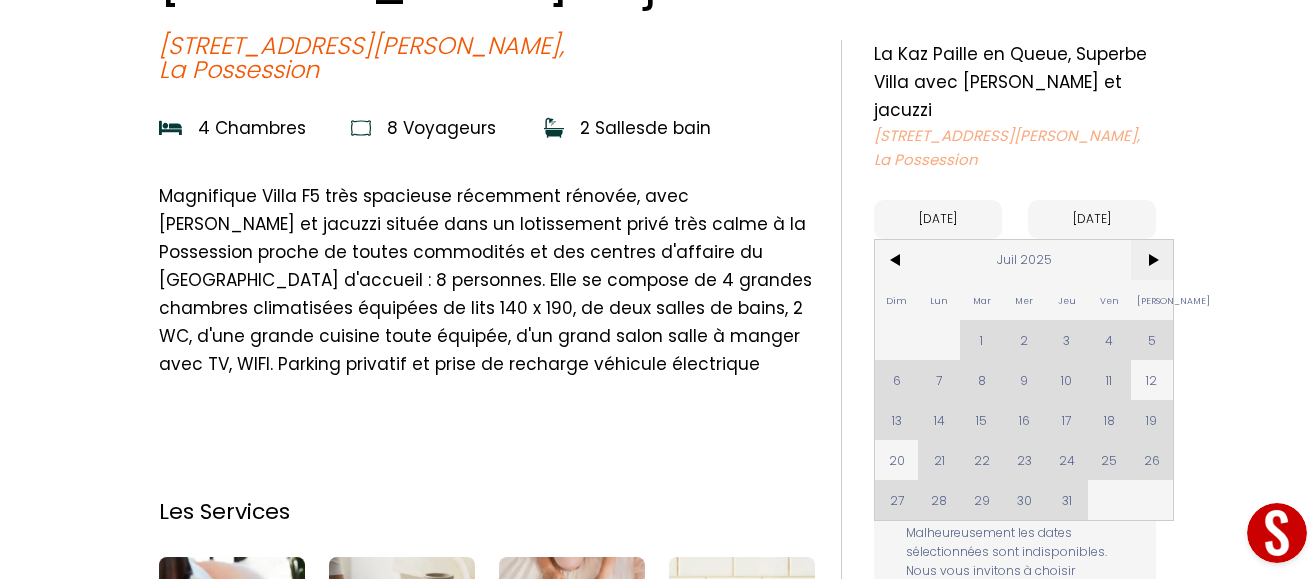 click on ">" at bounding box center (1152, 260) 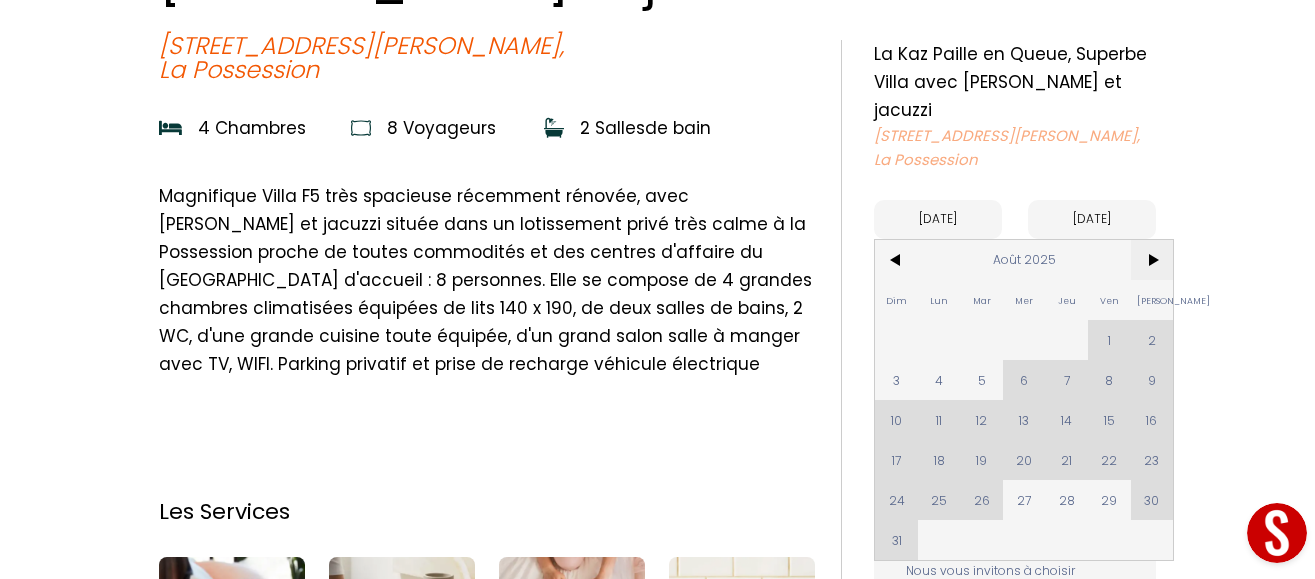 click on ">" at bounding box center (1152, 260) 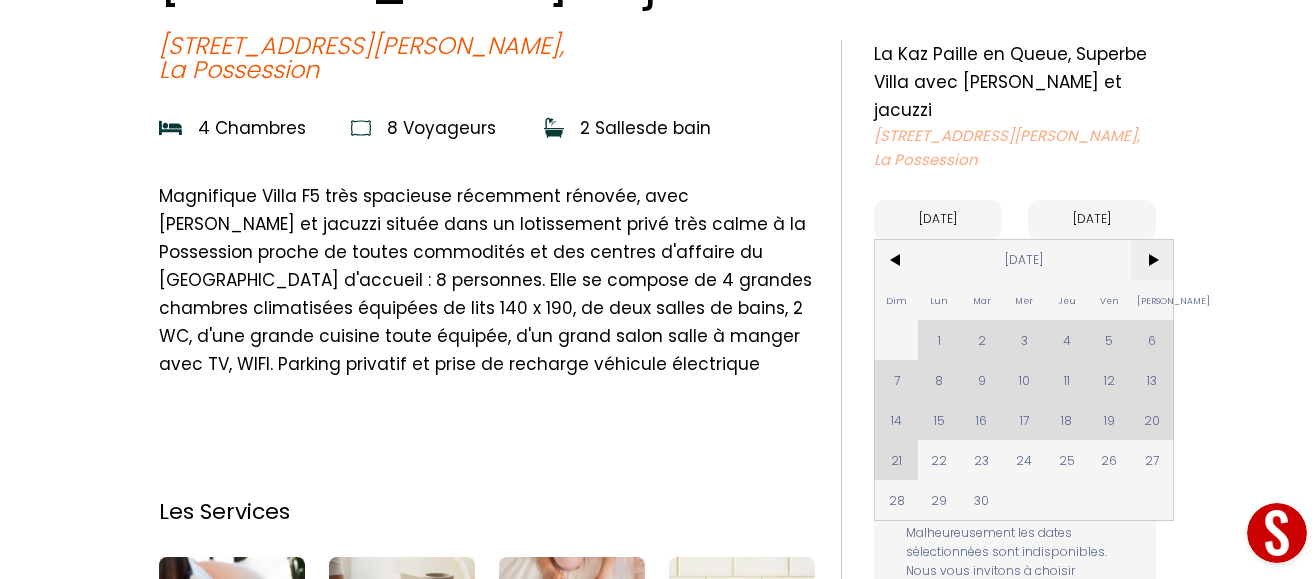 click on ">" at bounding box center (1152, 260) 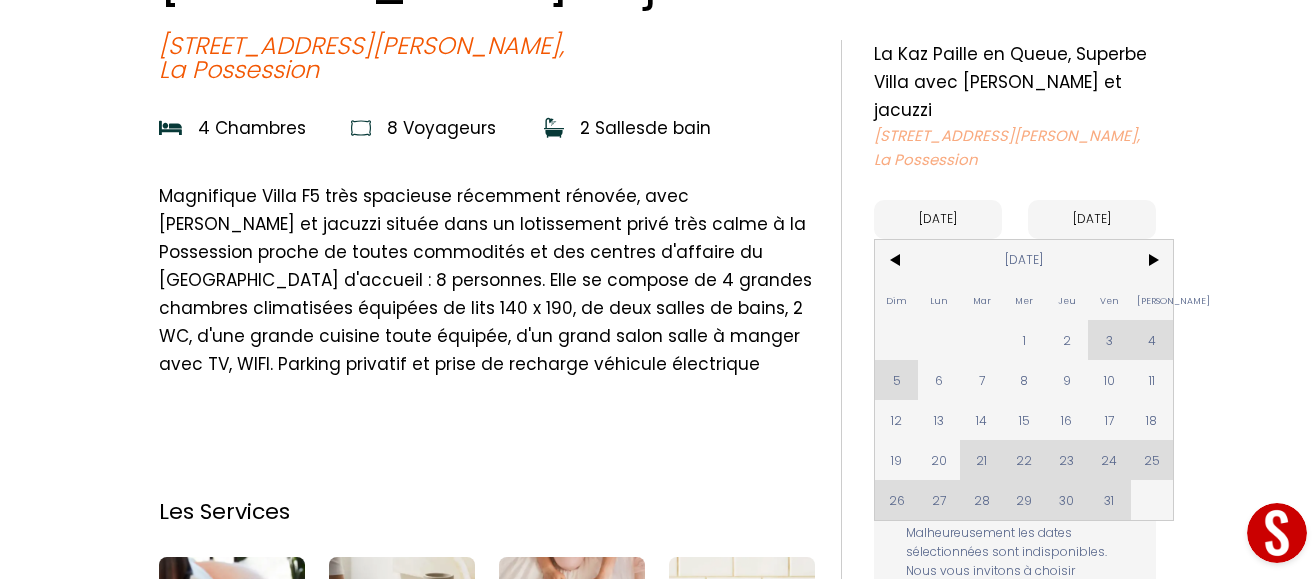click on "Dim Lun Mar Mer Jeu Ven Sam   1 2 3 4 5 6 7 8 9 10 11 12 13 14 15 16 17 18 19 20 21 22 23 24 25 26 27 28 29 30 31" at bounding box center (1024, 380) 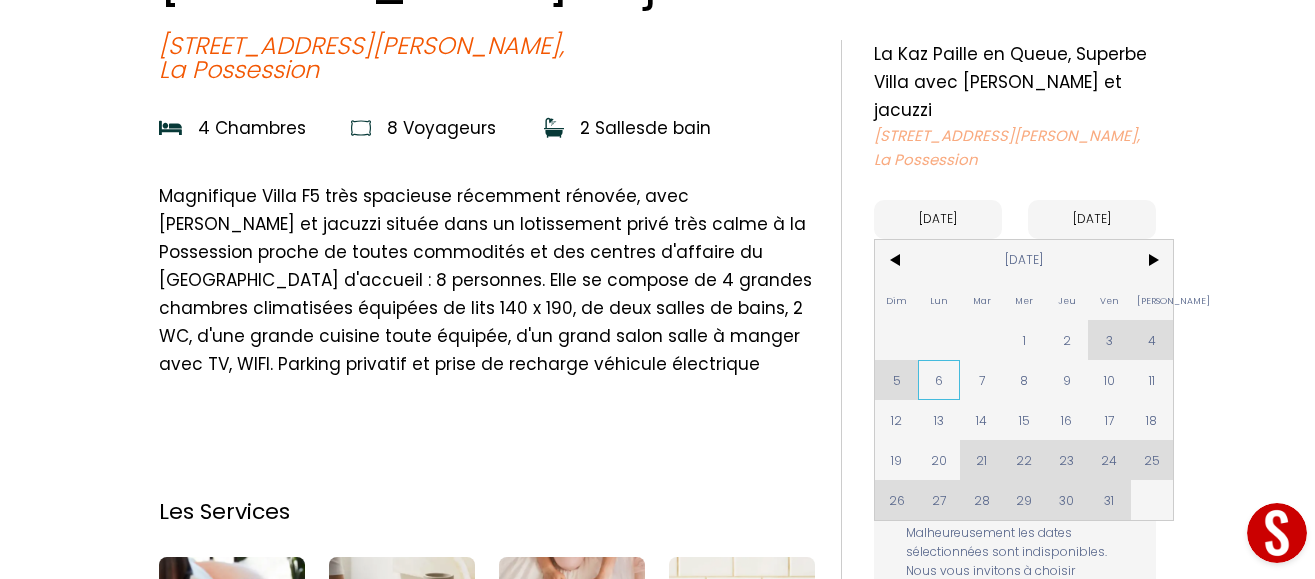 click on "6" at bounding box center [939, 380] 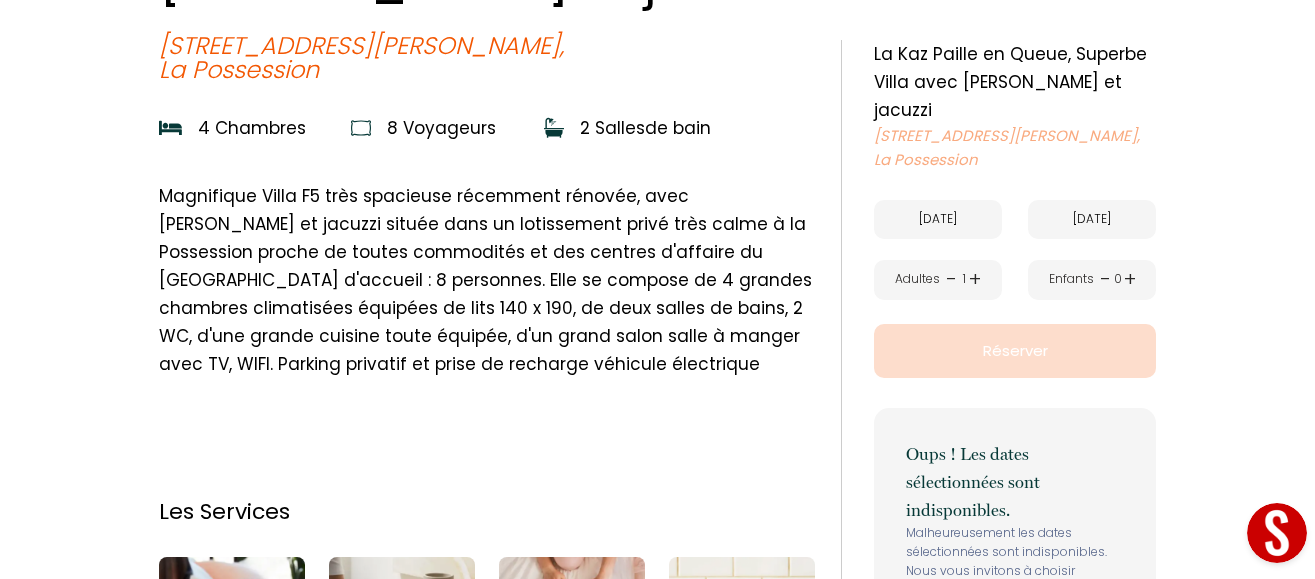 click on "Lun 06 Oct 2025" at bounding box center [938, 219] 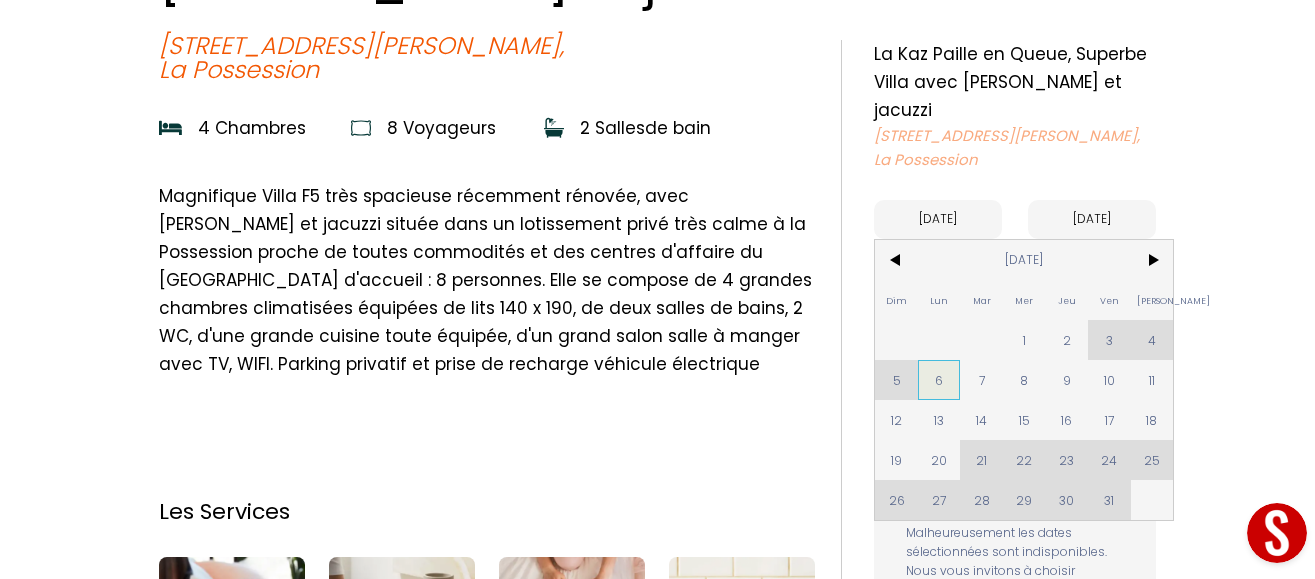 click on "6" at bounding box center (939, 380) 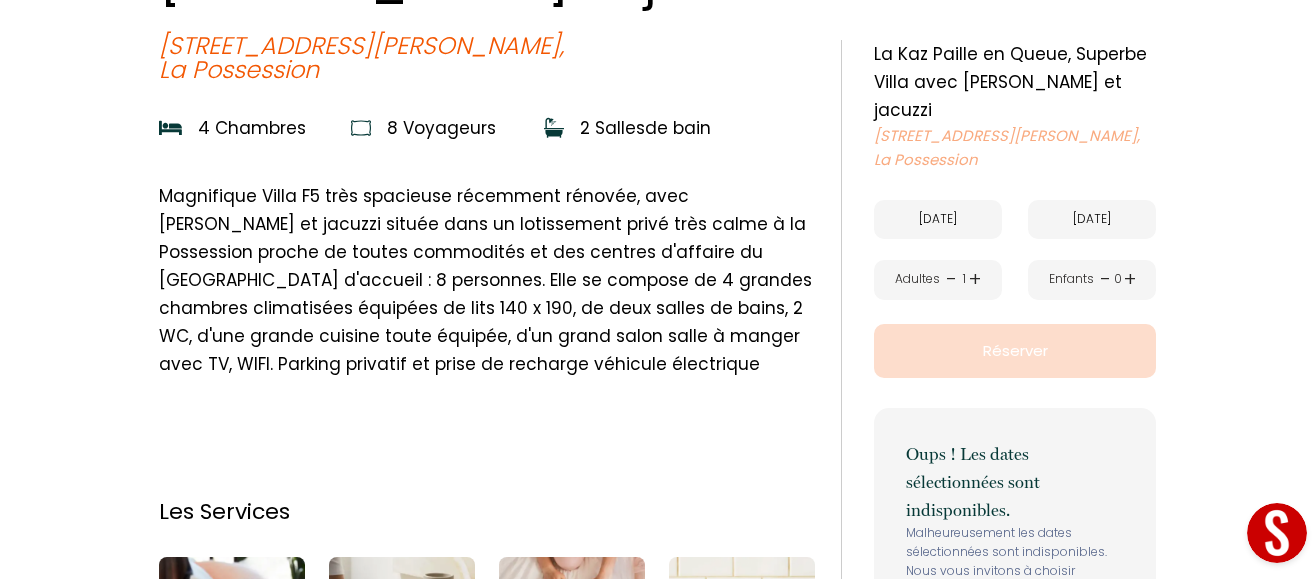 click on "Lun 02 Fév 2026" at bounding box center [1092, 219] 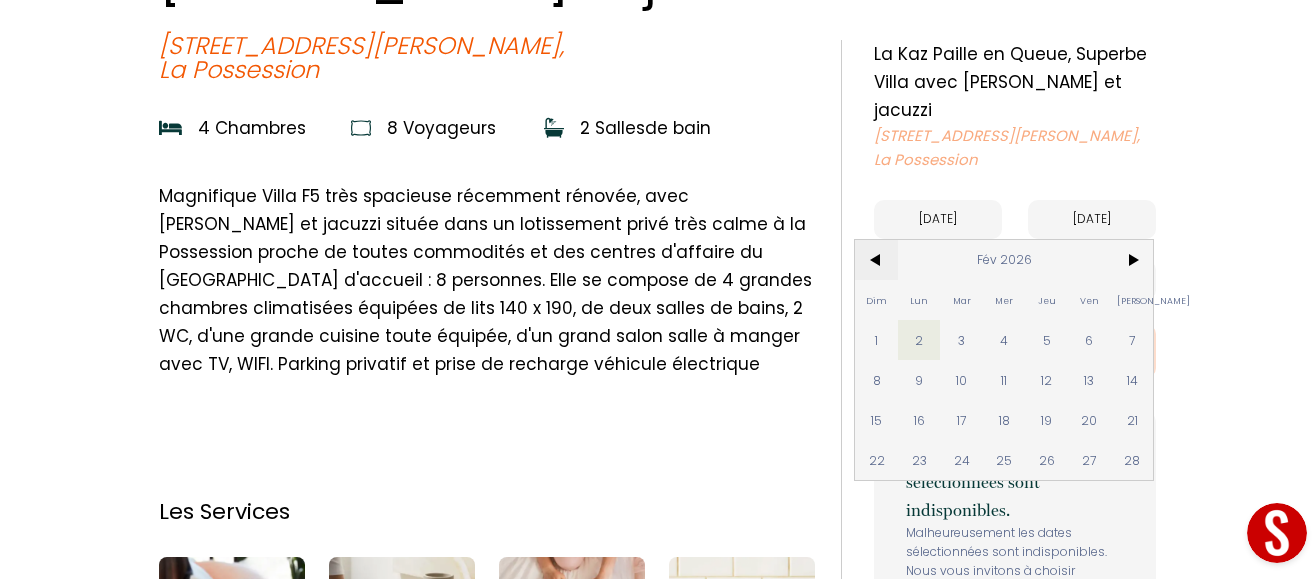 click on "<" at bounding box center [876, 260] 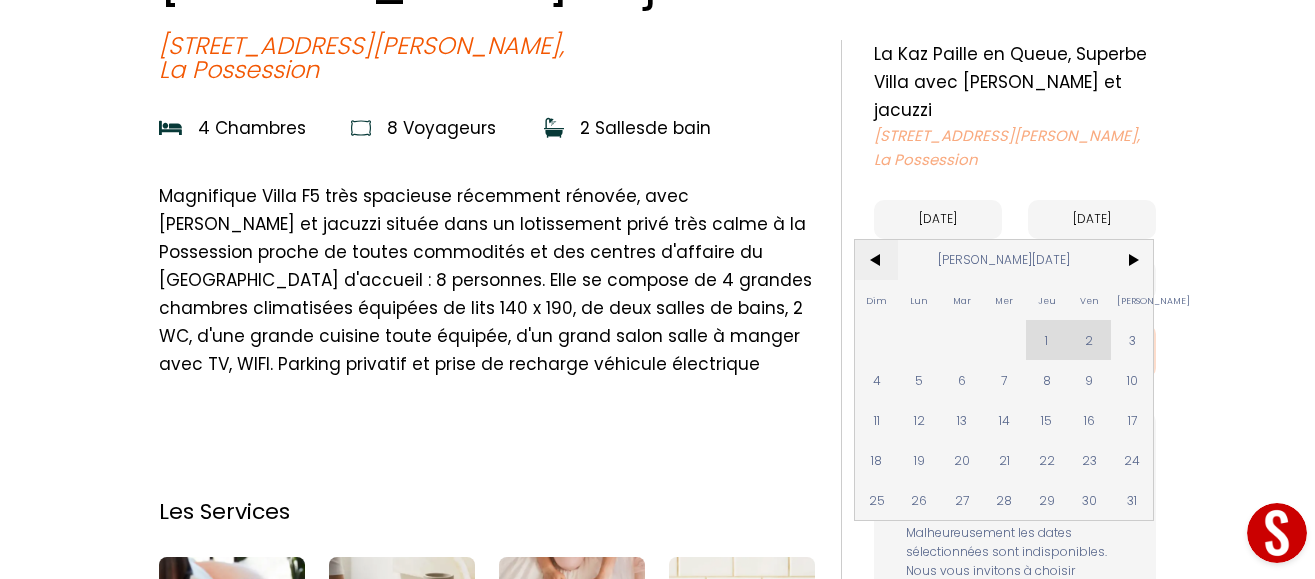 click on "<" at bounding box center [876, 260] 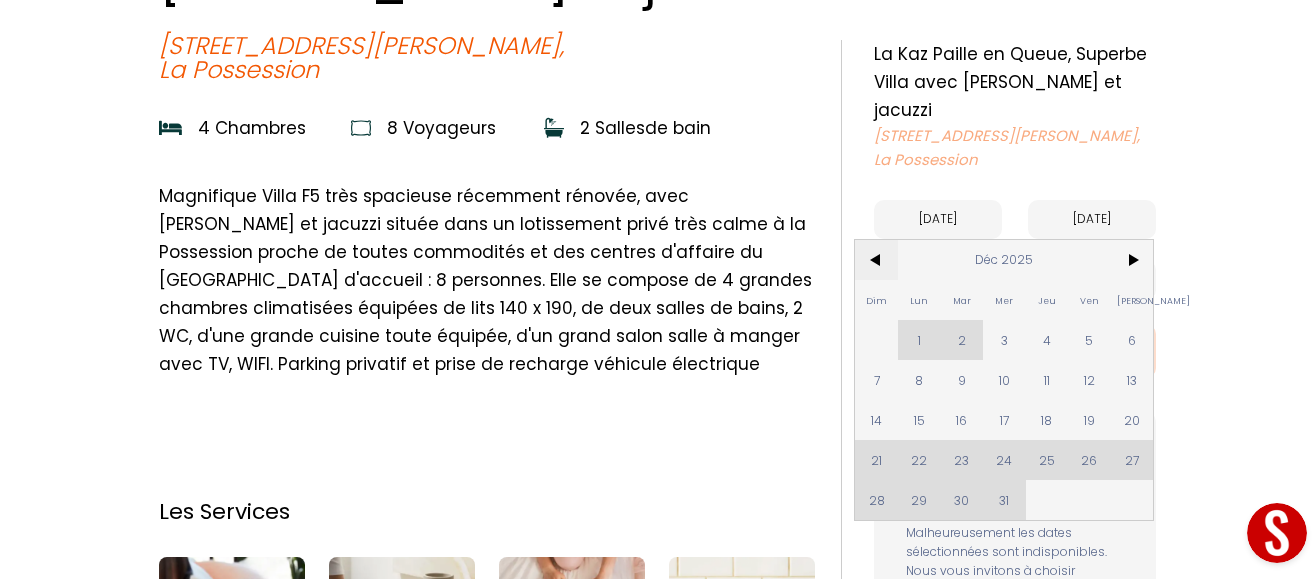 click on "<" at bounding box center [876, 260] 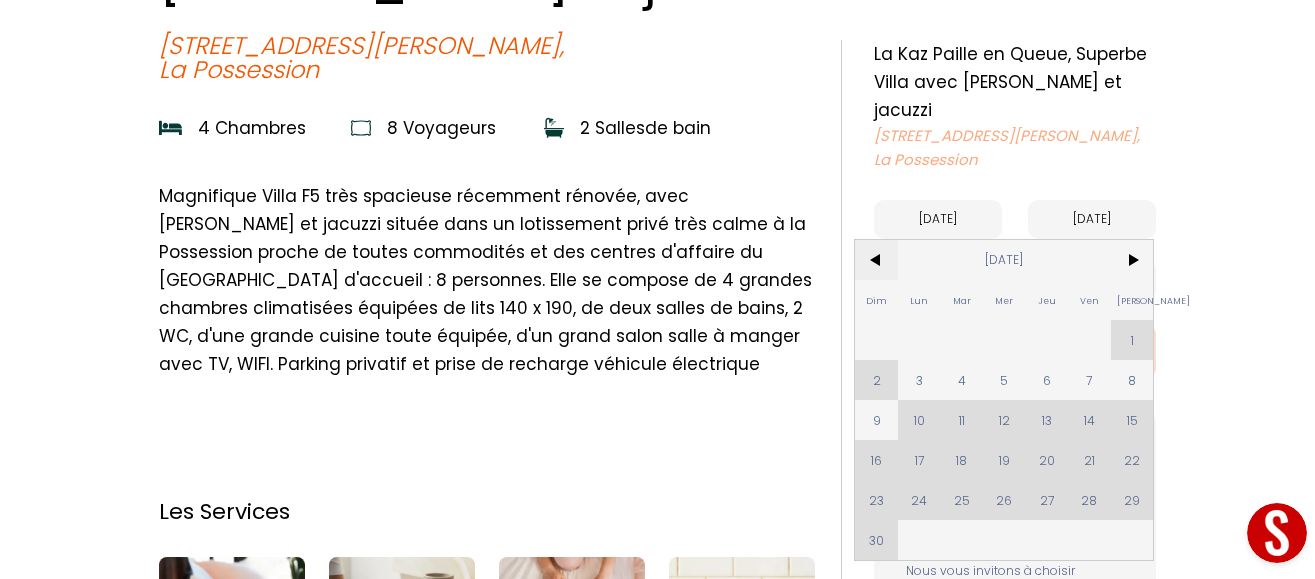 click on "<" at bounding box center [876, 260] 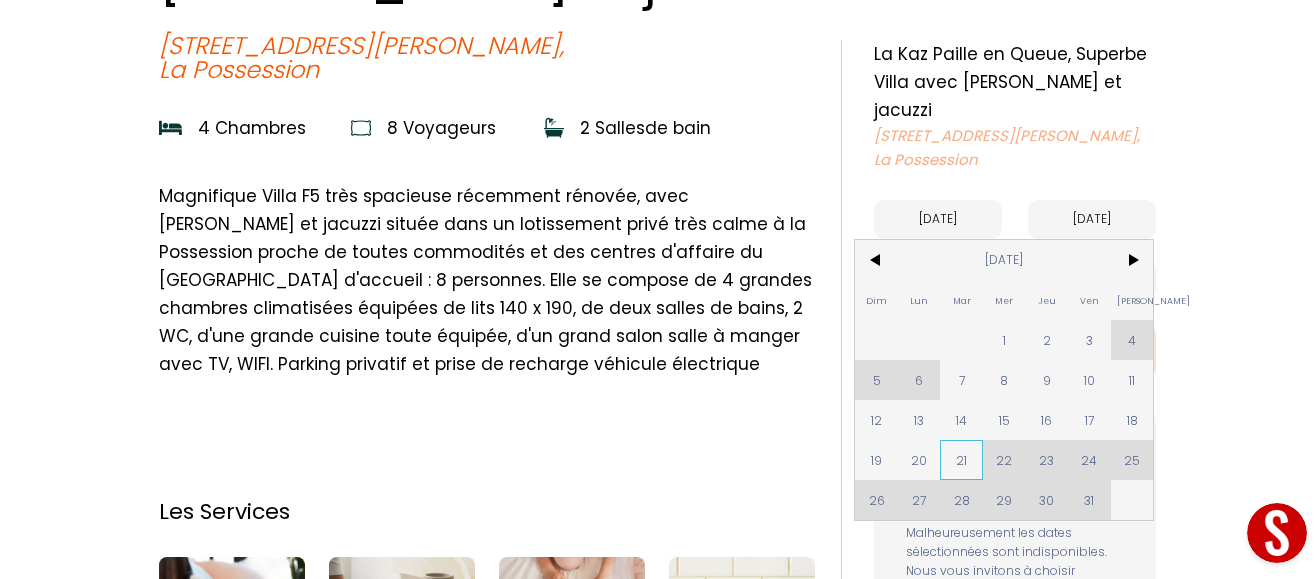 click on "21" at bounding box center [961, 460] 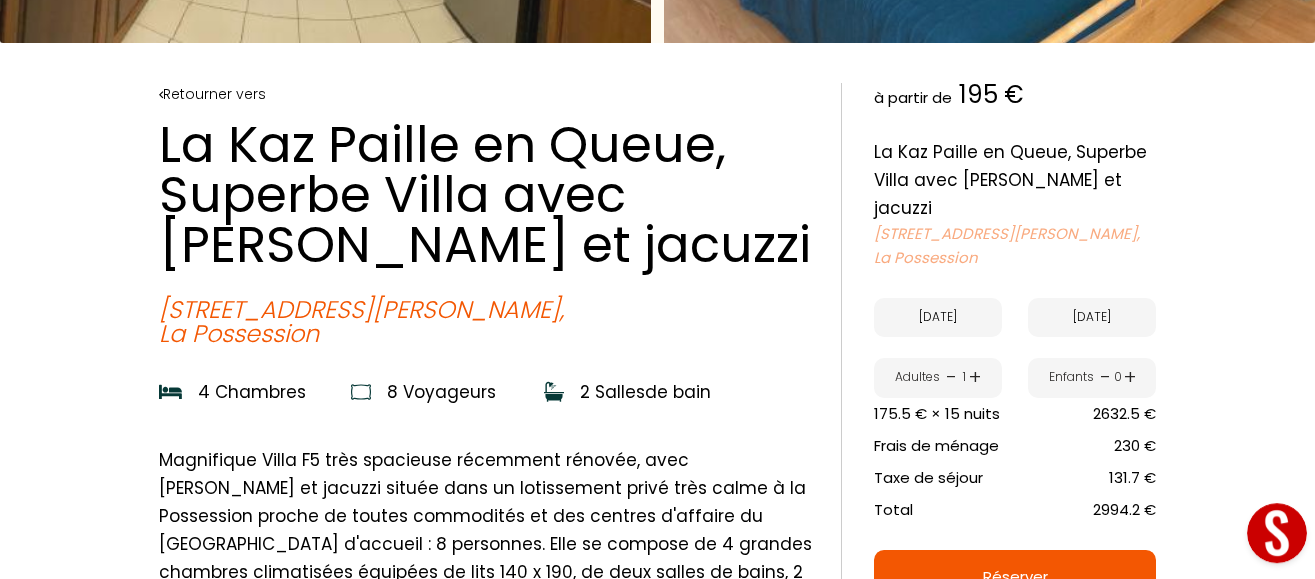 scroll, scrollTop: 408, scrollLeft: 0, axis: vertical 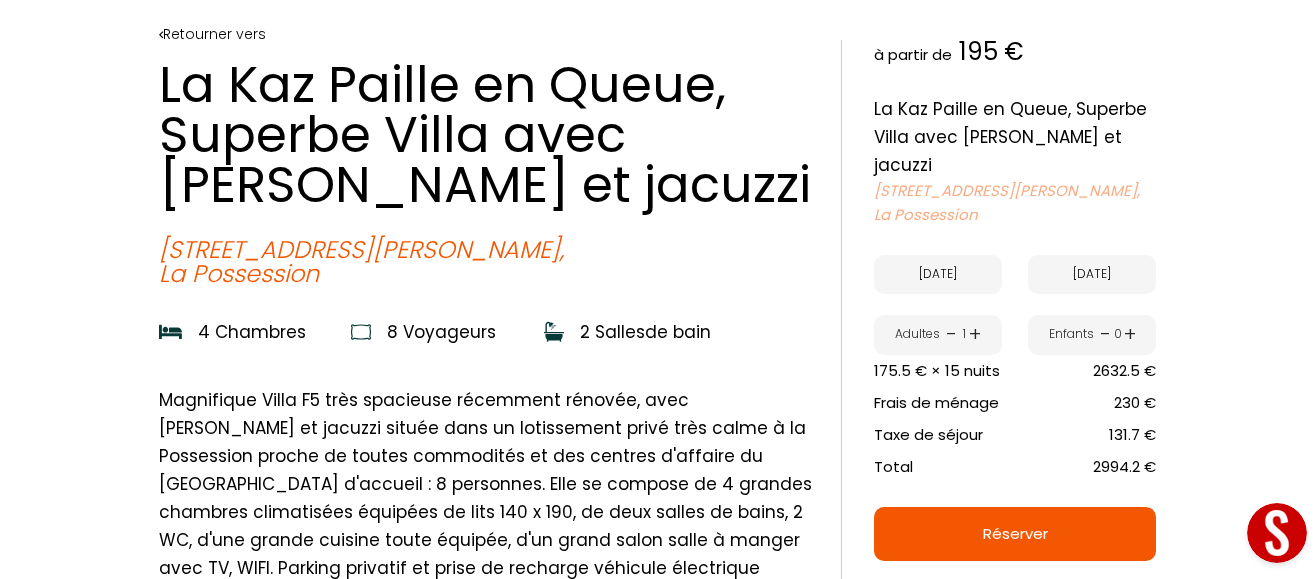 click on "Mar 21 Oct 2025" at bounding box center (1092, 274) 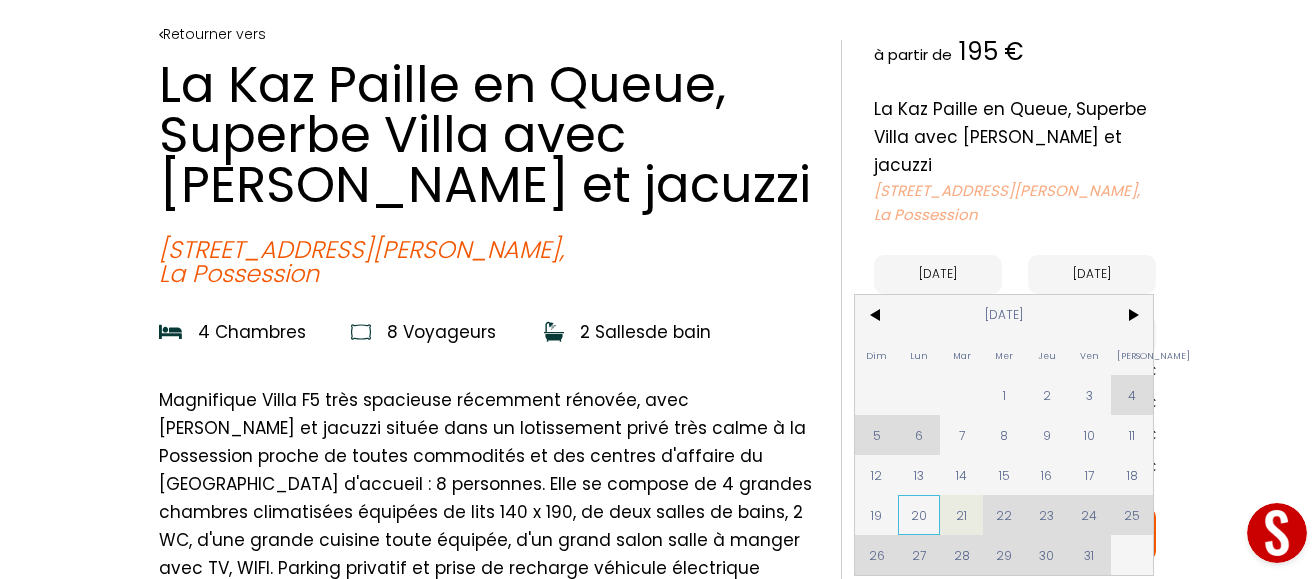 click on "20" at bounding box center (919, 515) 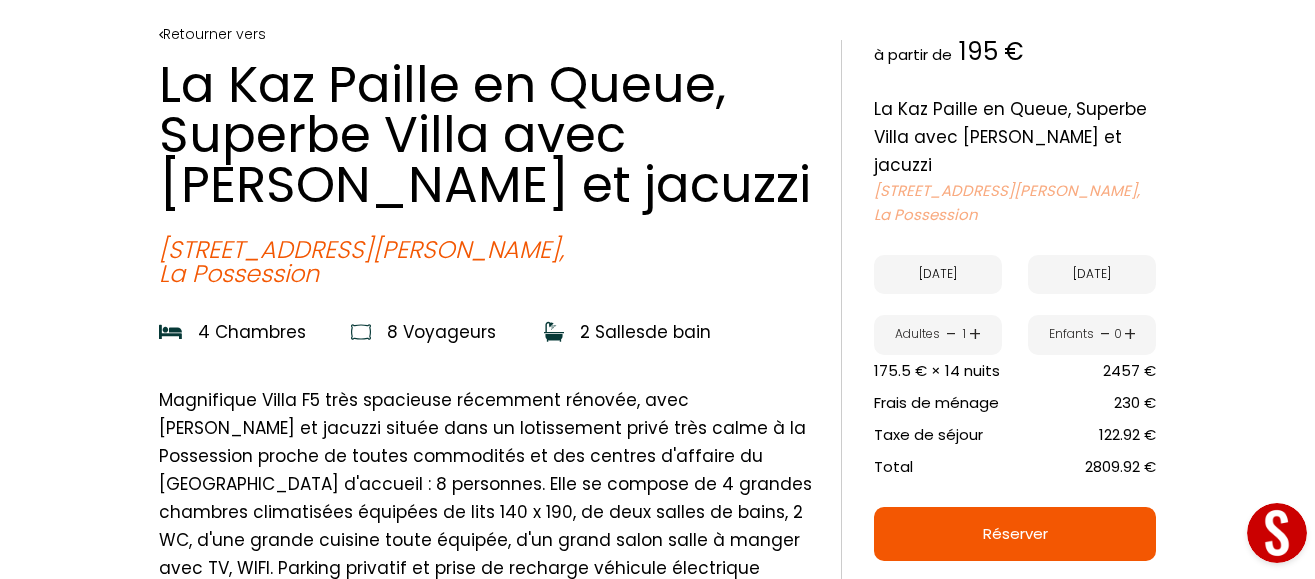 click on "à partir de   195 €
La Kaz Paille en Queue, Superbe Villa avec Piscine chauffée et jacuzzi
7 Rue Albert Camus,  La Possession
Lun 06 Oct 2025         <   Oct 2025   >   Dim Lun Mar Mer Jeu Ven Sam   1 2 3 4 5 6 7 8 9 10 11 12 13 14 15 16 17 18 19 20 21 22 23 24 25 26 27 28 29 30 31     <   2025   >   Janvier Février Mars Avril Mai Juin Juillet Août Septembre Octobre Novembre Décembre     <   2020 - 2029   >   2020 2021 2022 2023 2024 2025 2026 2027 2028 2029     Lun 20 Oct 2025         <   Oct 2025   >   Dim Lun Mar Mer Jeu Ven Sam   1 2 3 4 5 6 7 8 9 10 11 12 13 14 15 16 17 18 19 20 21 22 23 24 25 26 27 28 29 30 31     <   2025   >   Janvier Février Mars Avril Mai Juin Juillet Août Septembre Octobre Novembre Décembre     <   2020 - 2029   >   2020 2021 2022 2023 2024 2025 2026 2027 2028 2029   Adultes   -   1   +   Enfants   -   0   +
175.5 € × 14  nuit s" at bounding box center [998, 1316] 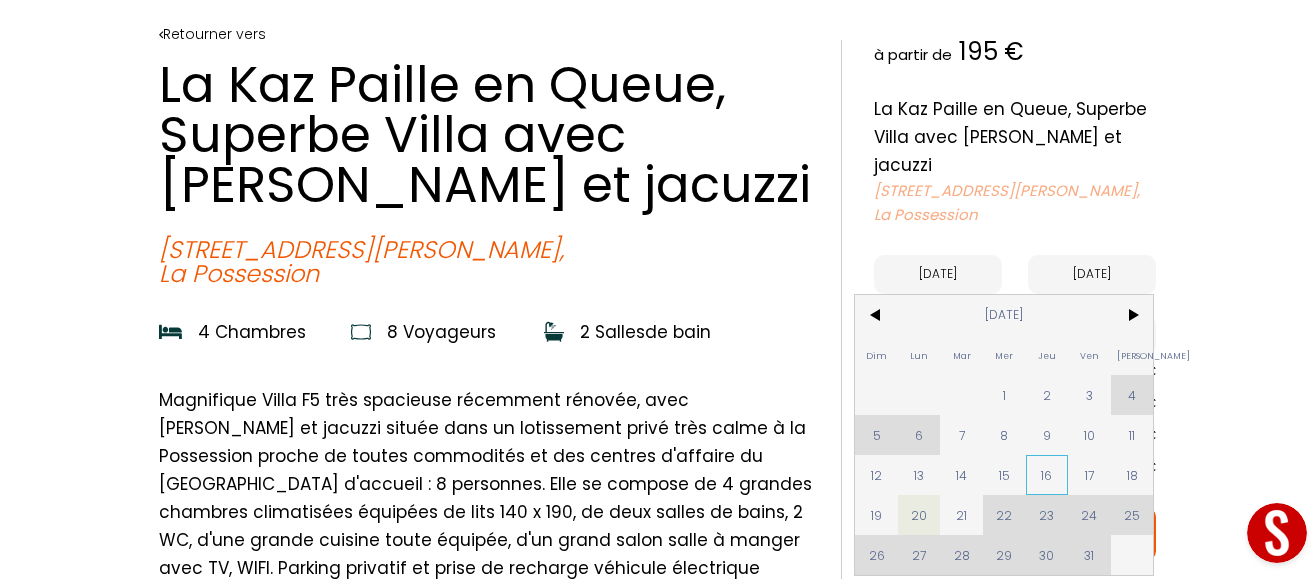 click on "16" at bounding box center (1047, 475) 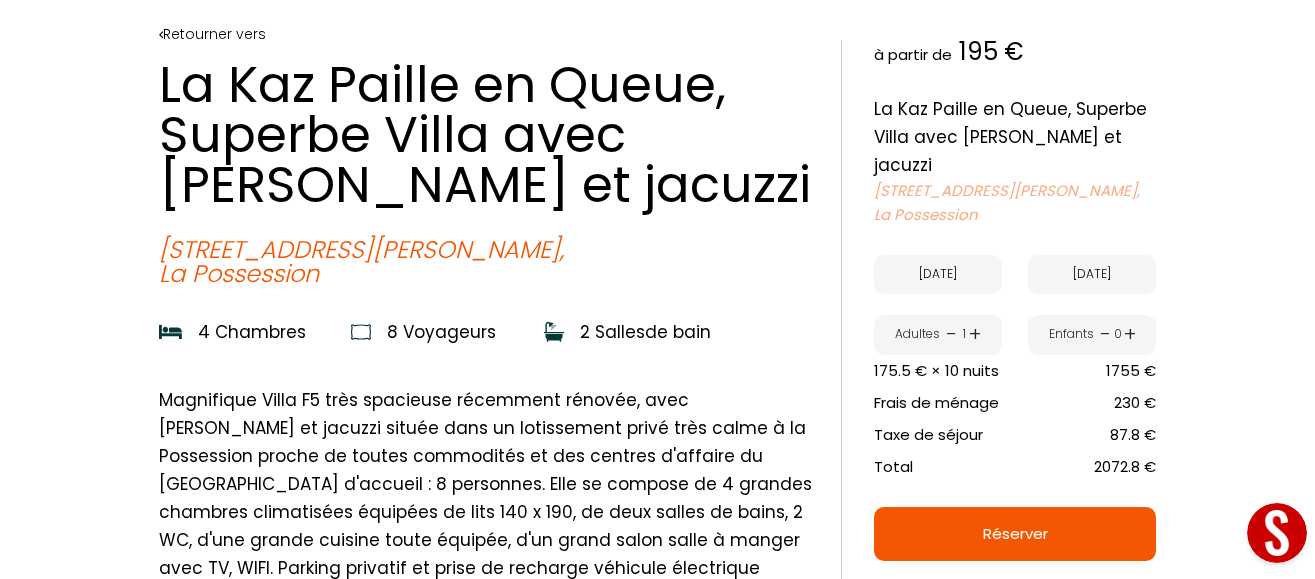 click on "Jeu 16 Oct 2025" at bounding box center (1092, 274) 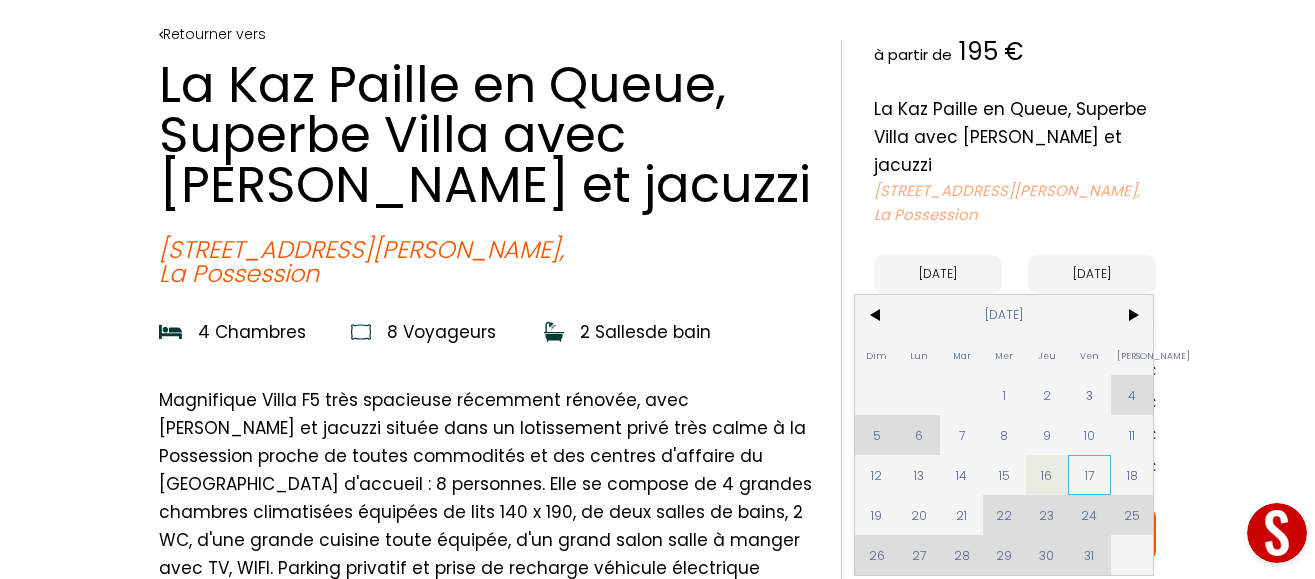 click on "17" at bounding box center [1089, 475] 